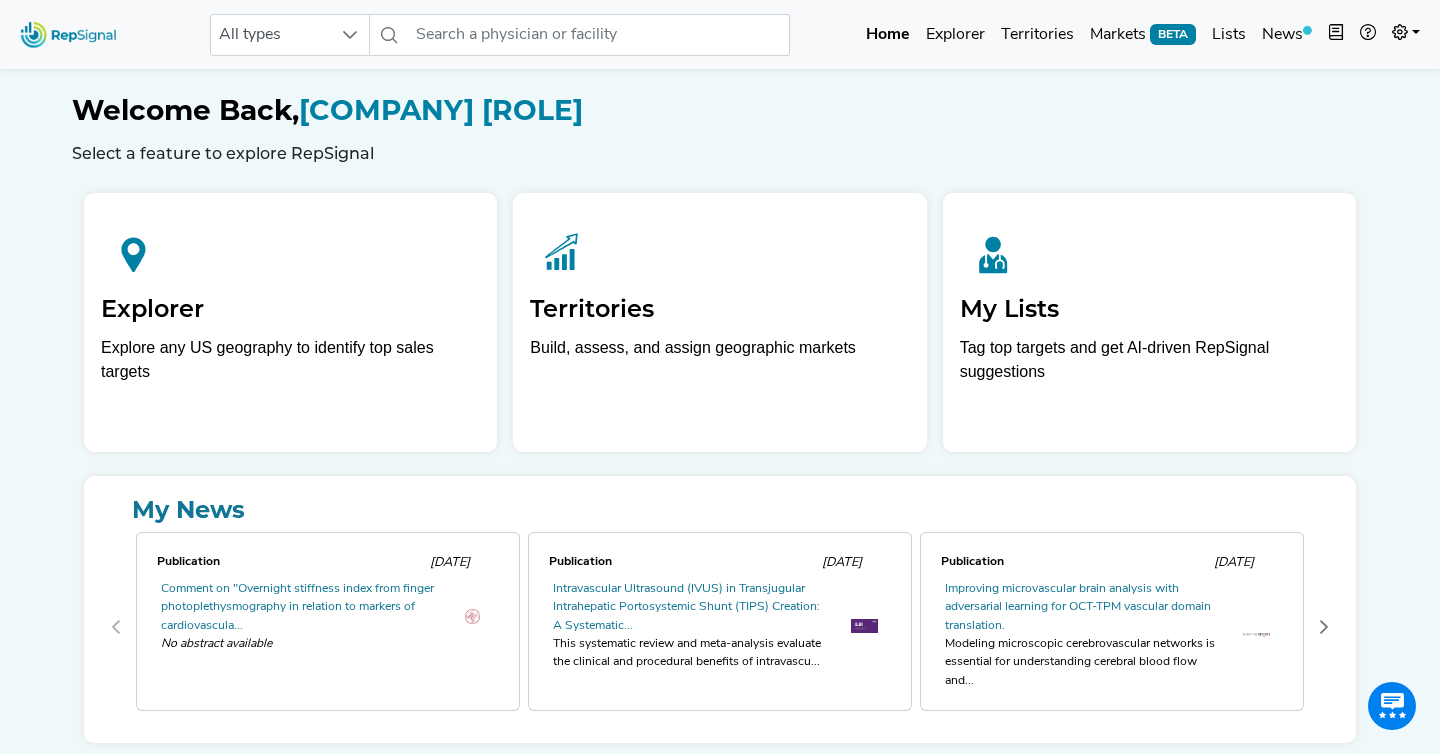 scroll, scrollTop: 0, scrollLeft: 0, axis: both 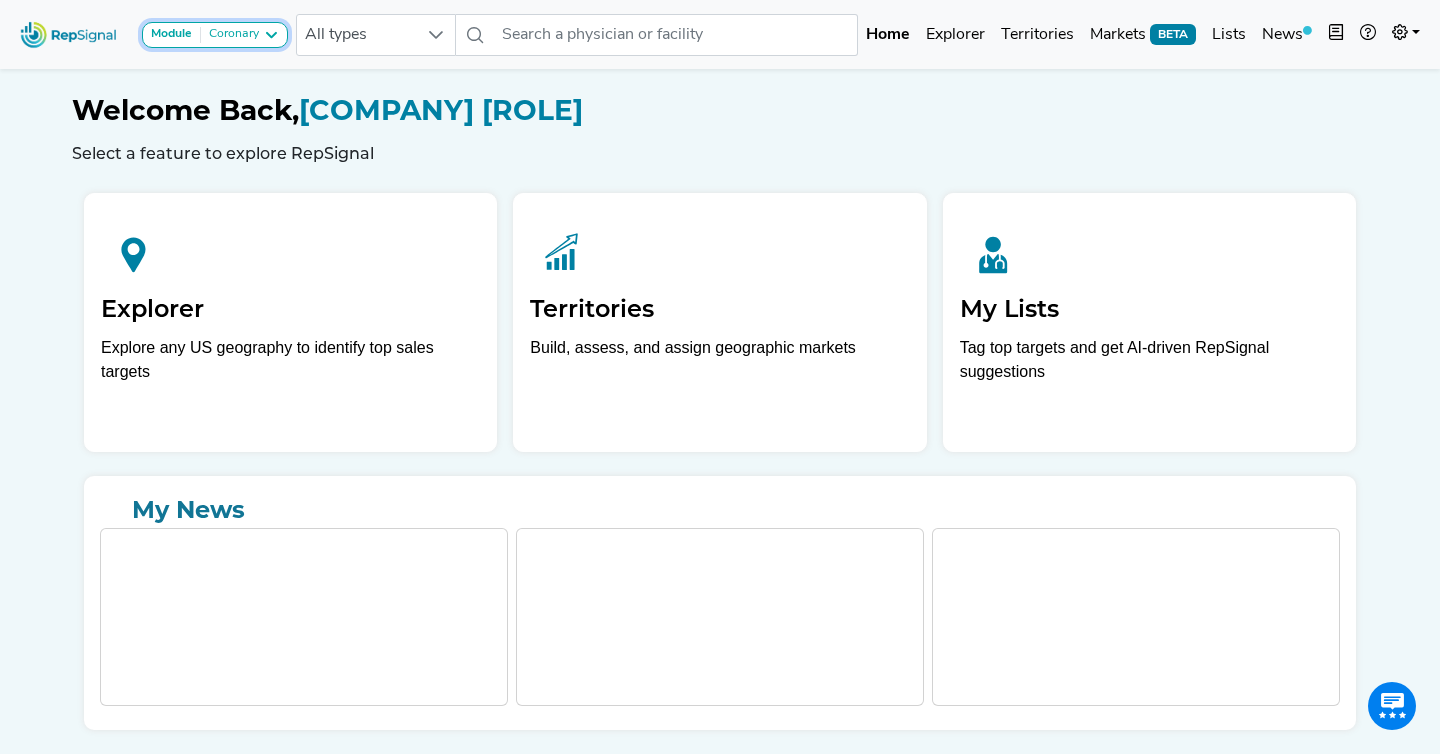 click at bounding box center (271, 35) 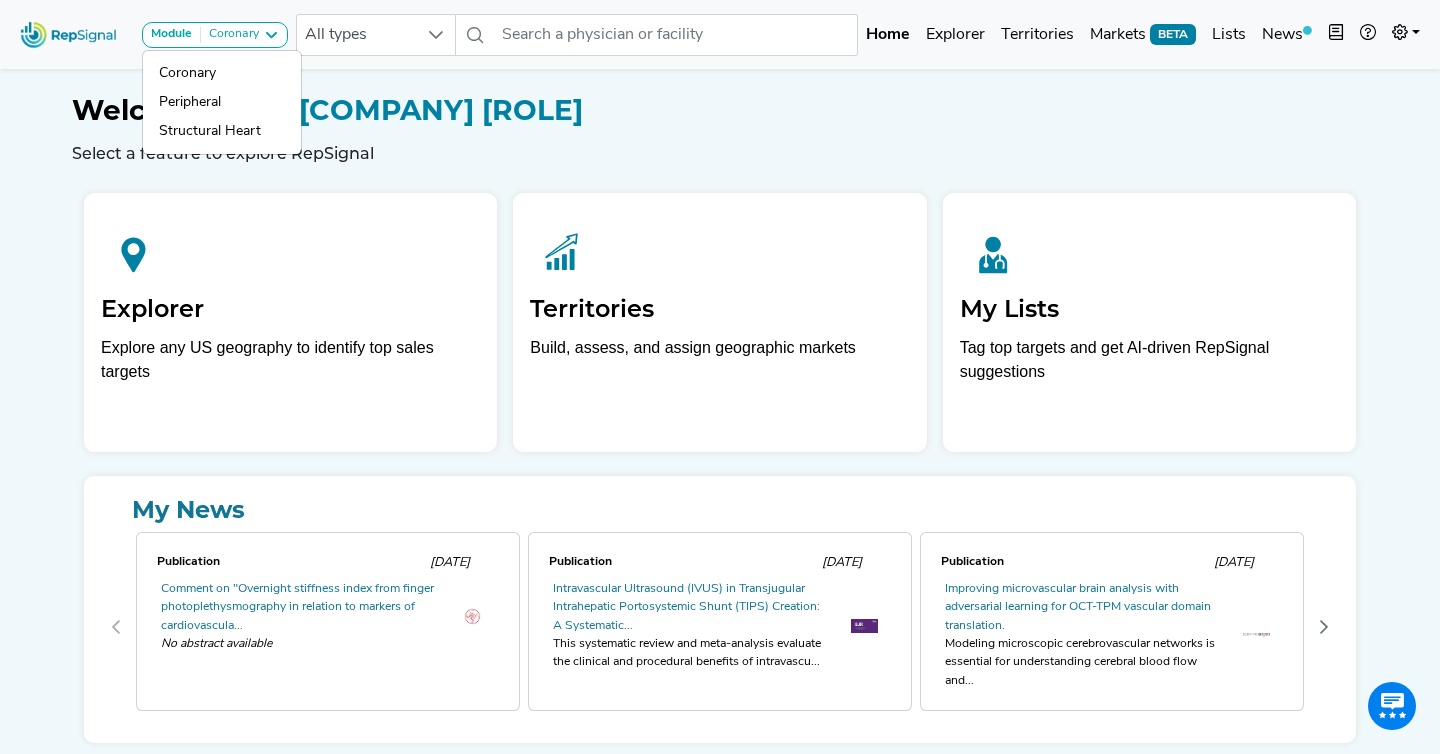 click on "Welcome Back,  RepSignal Admin" 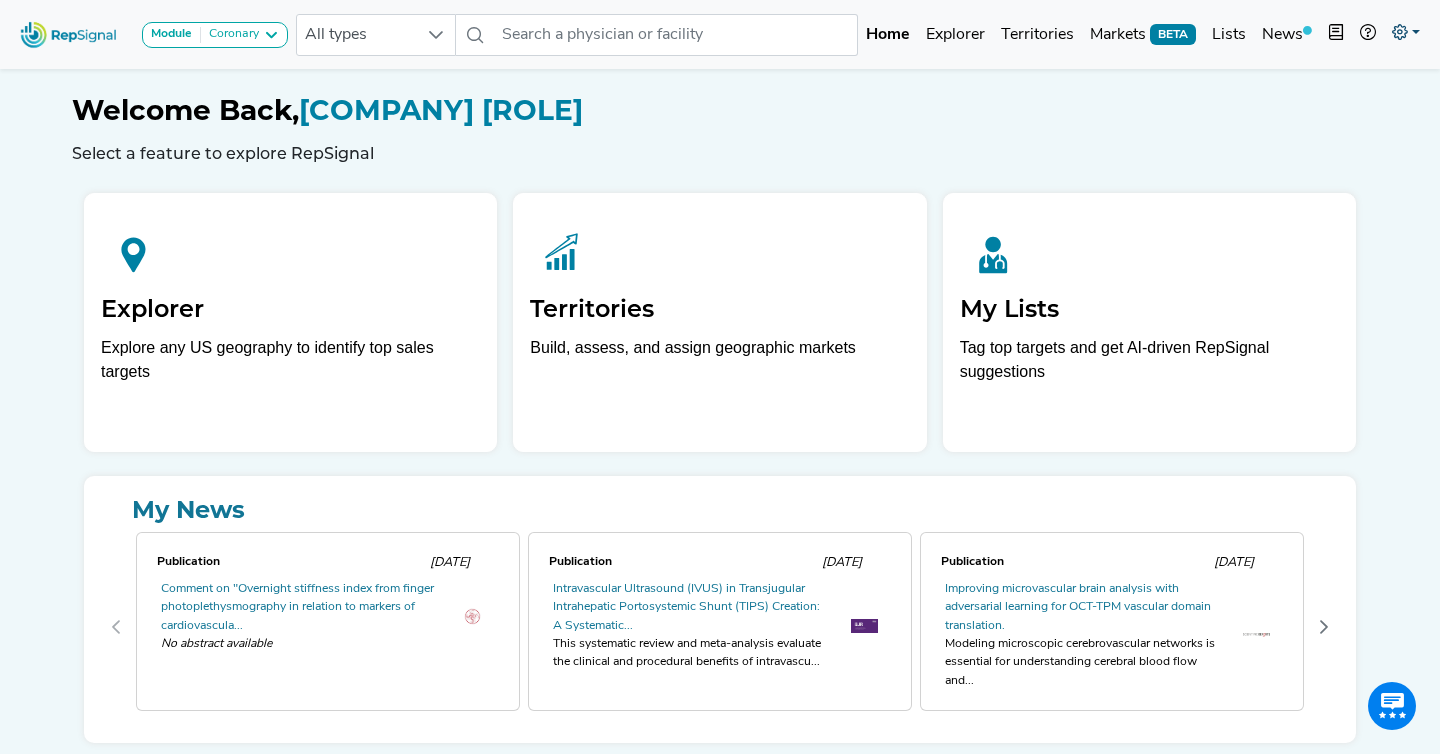 click at bounding box center [1406, 35] 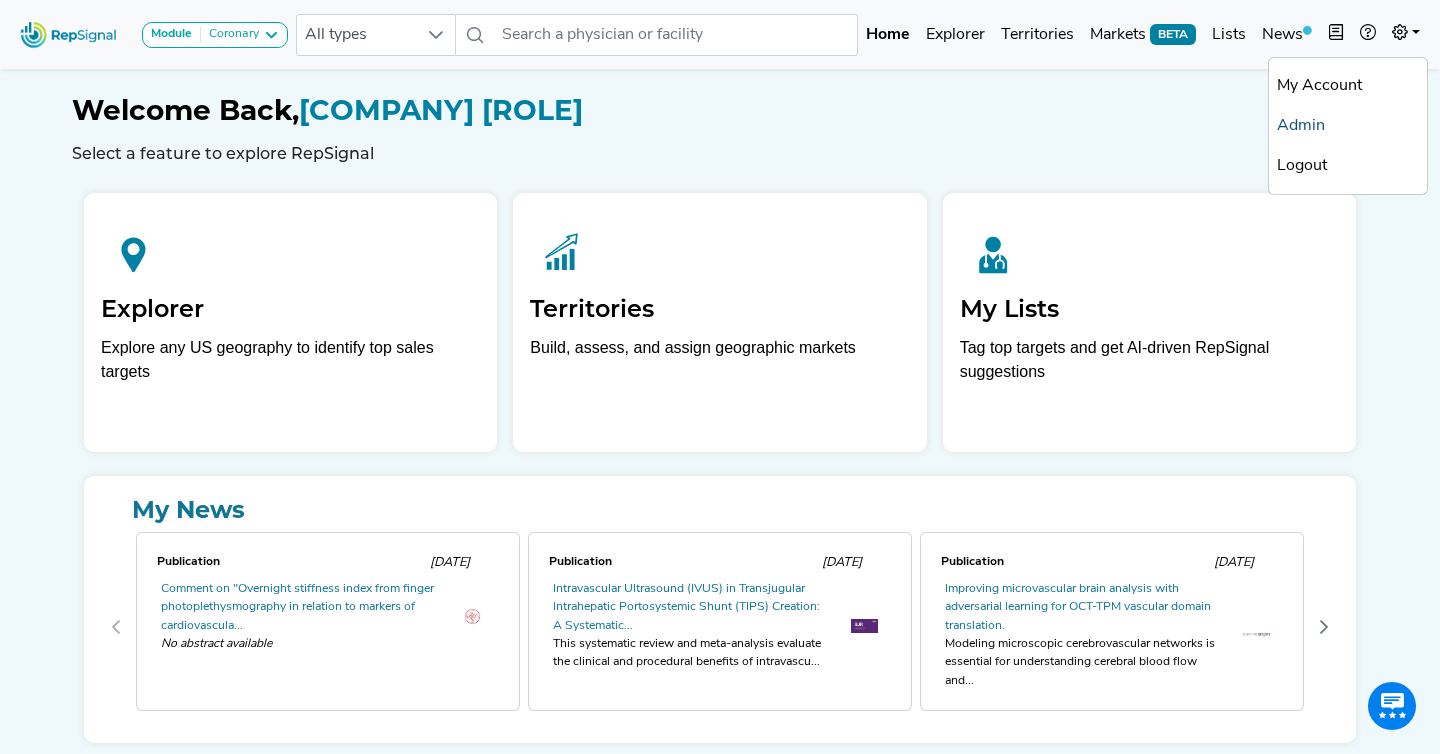 click on "Admin" at bounding box center [1348, 126] 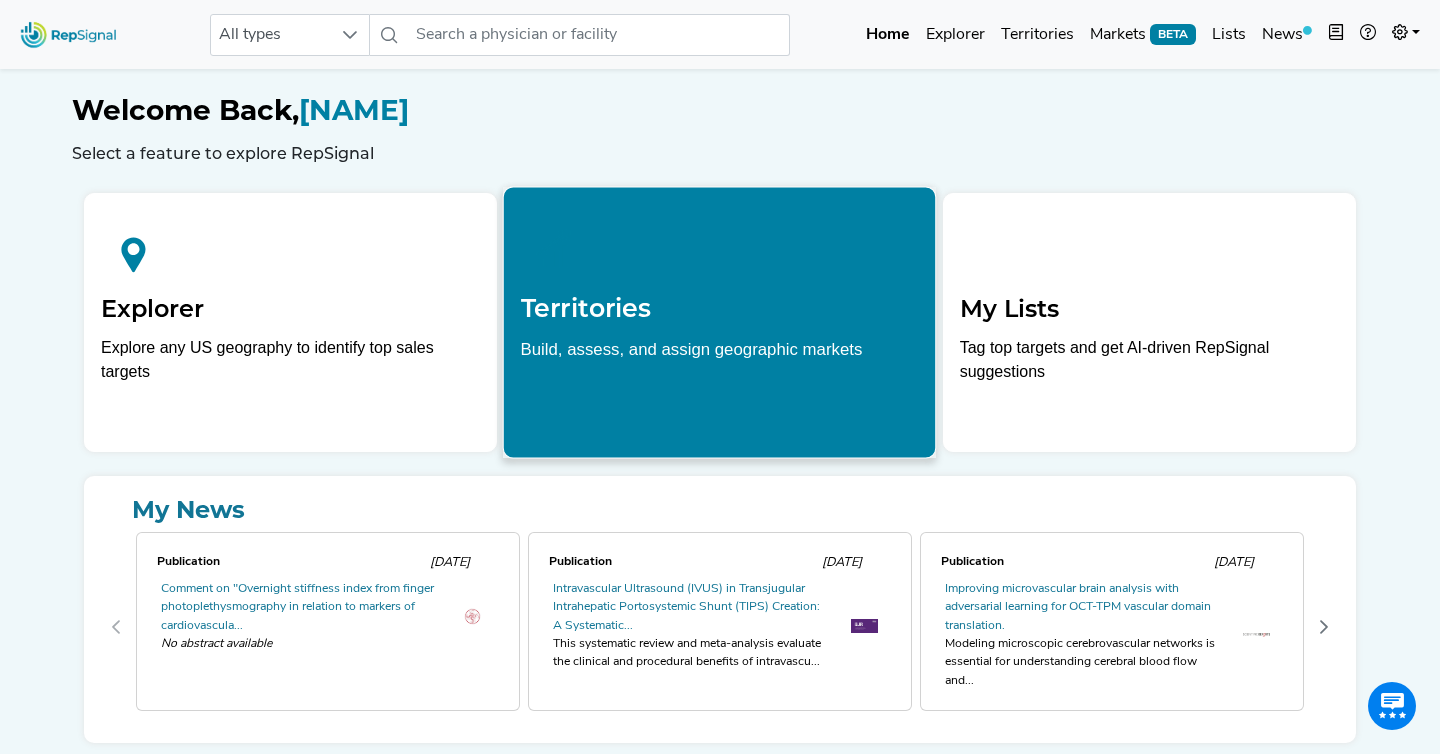 scroll, scrollTop: 0, scrollLeft: 0, axis: both 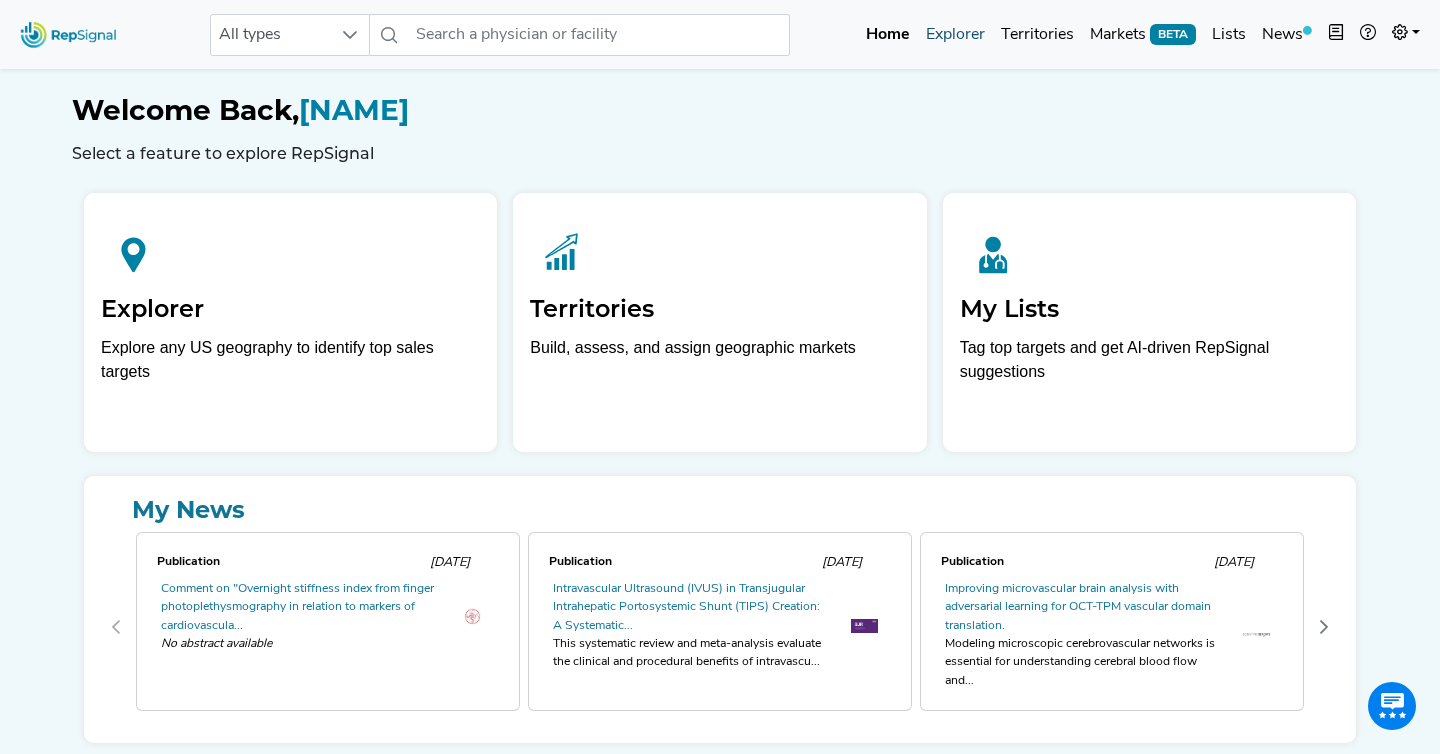 click on "Explorer" at bounding box center (955, 35) 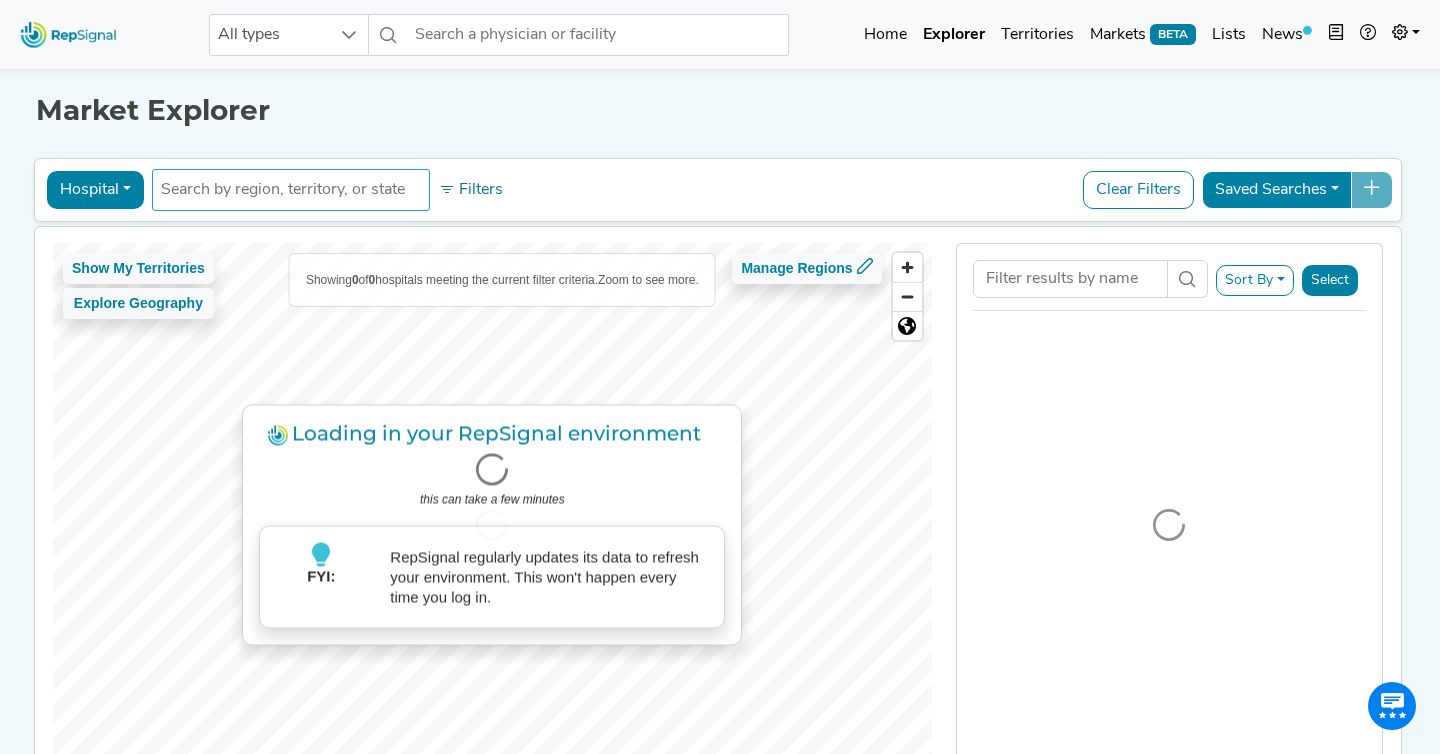 click 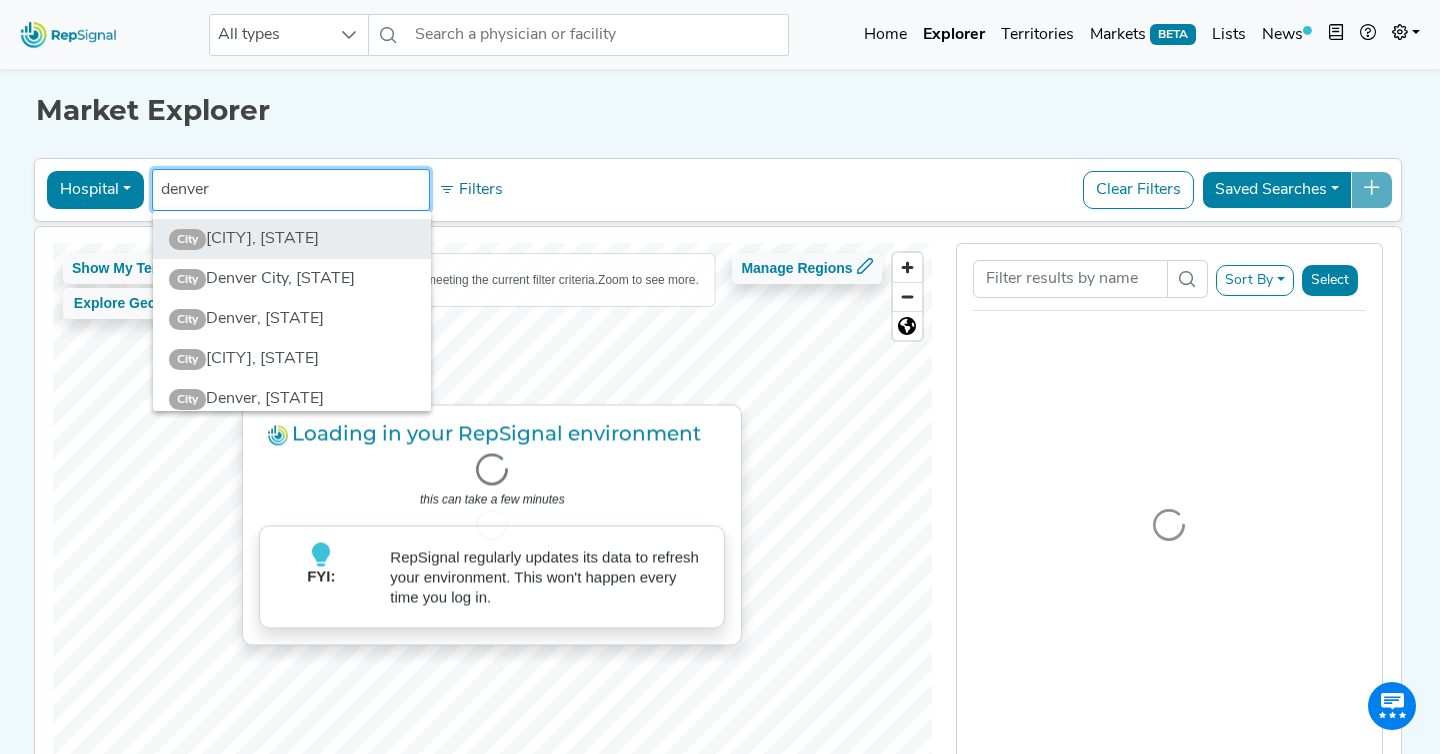 type on "denver" 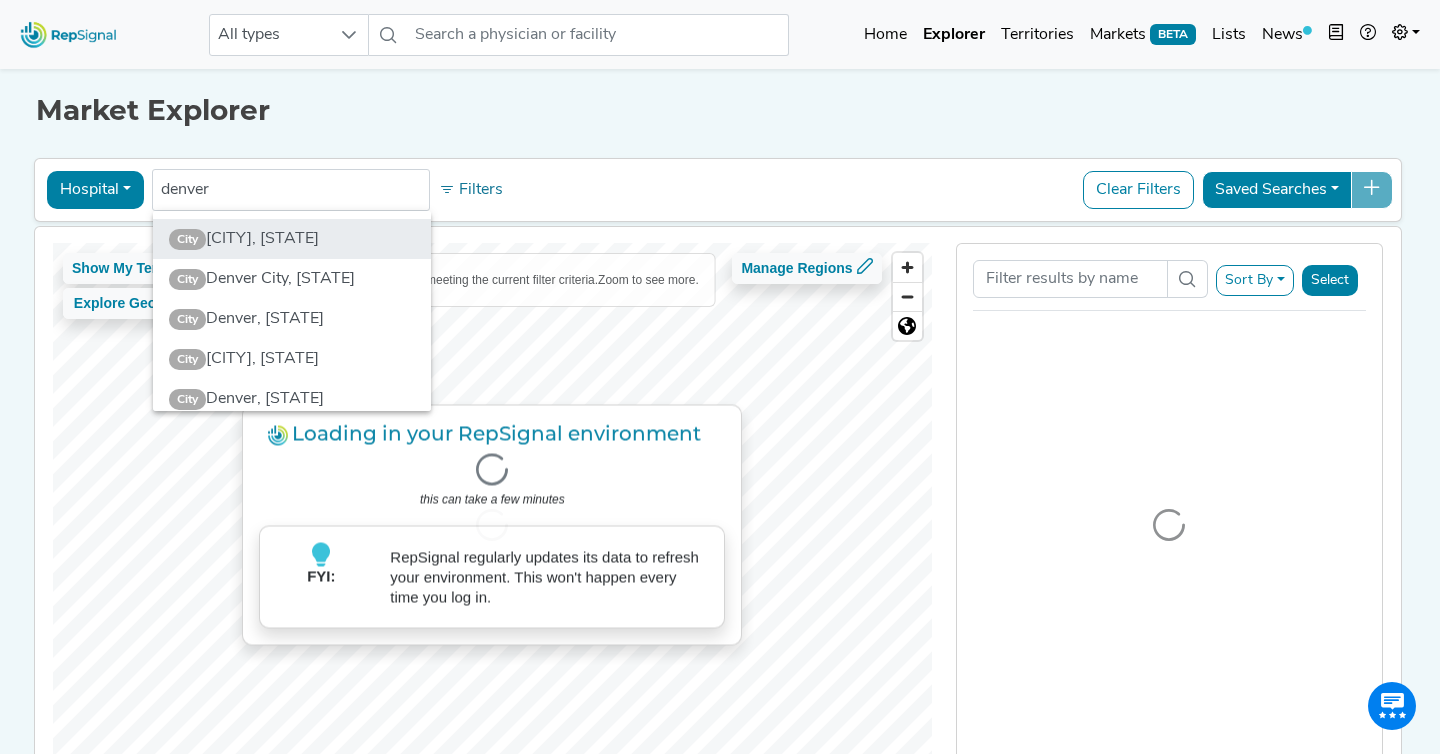 click on "City [CITY], [STATE]" 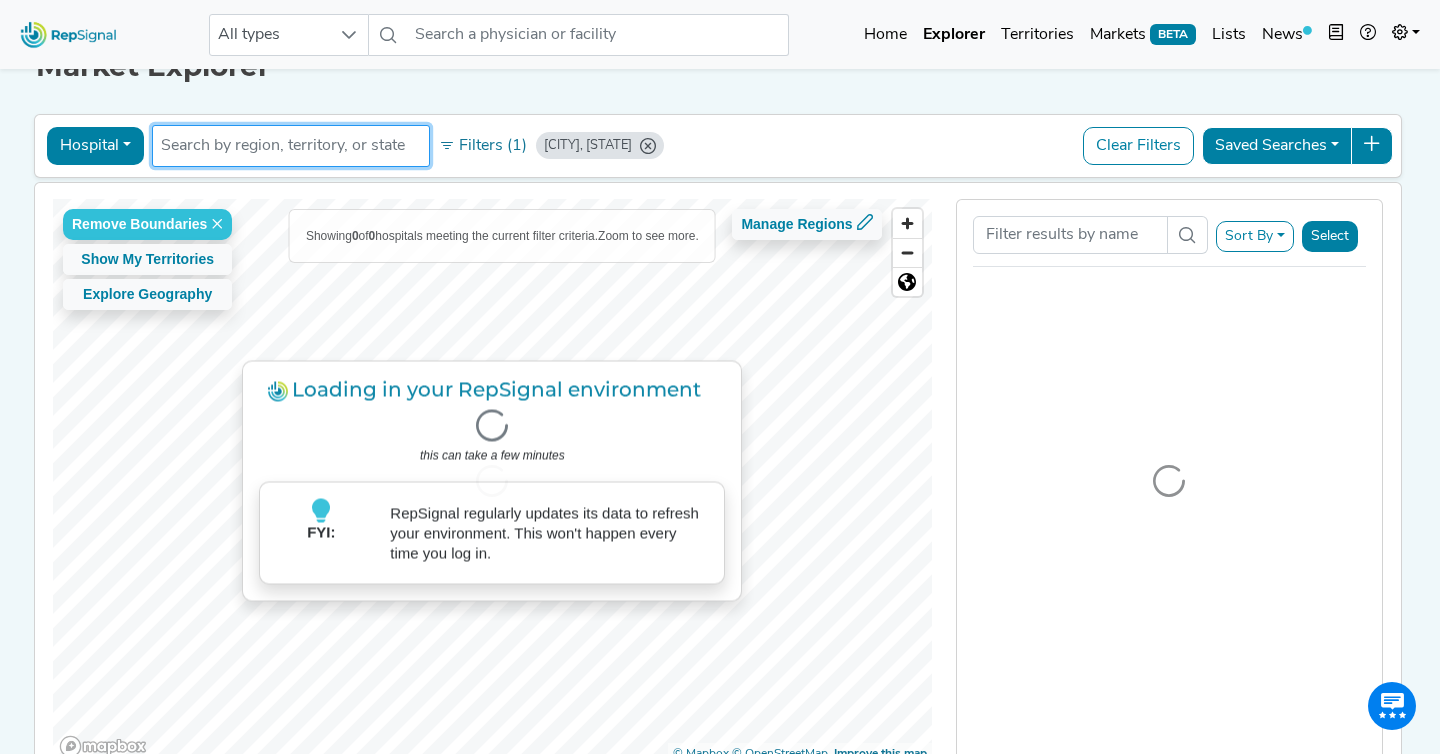 scroll, scrollTop: 0, scrollLeft: 0, axis: both 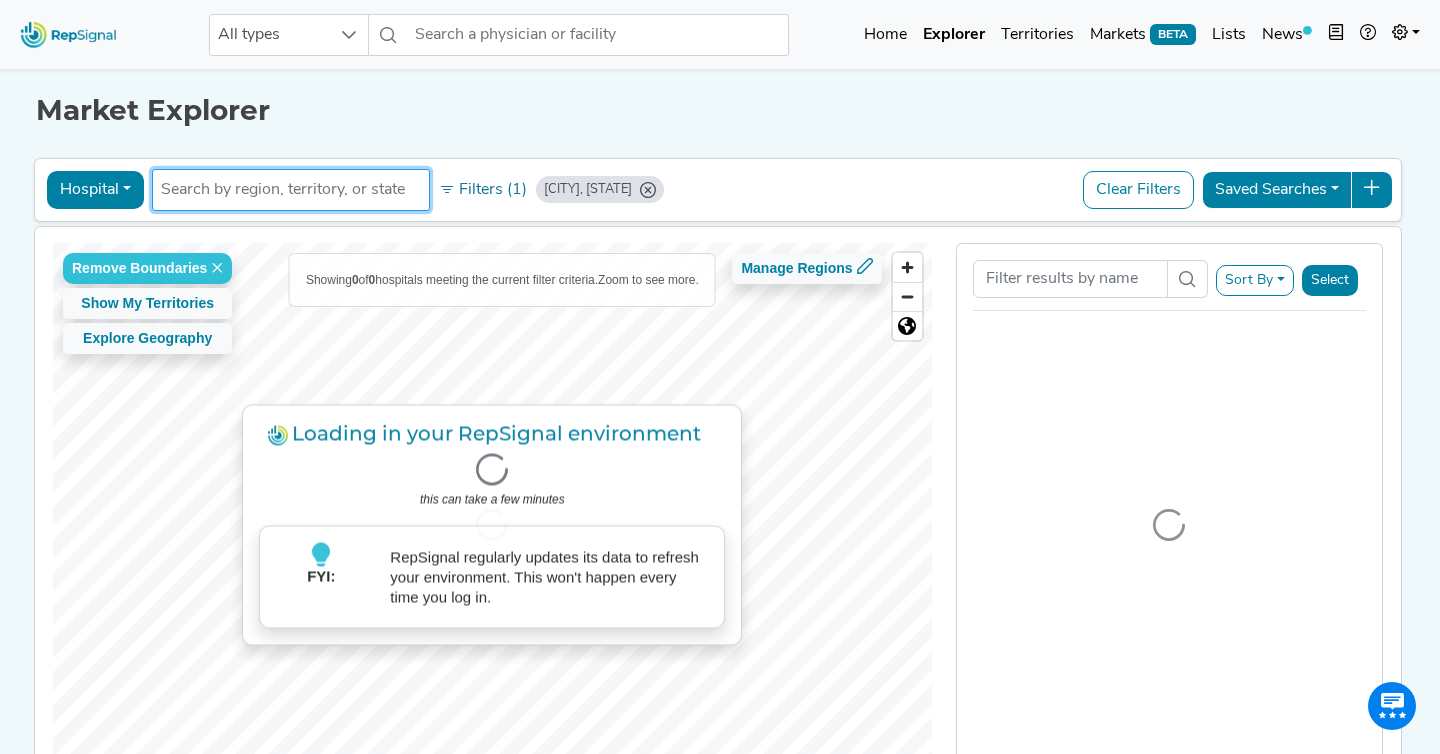 click on "Market Explorer" 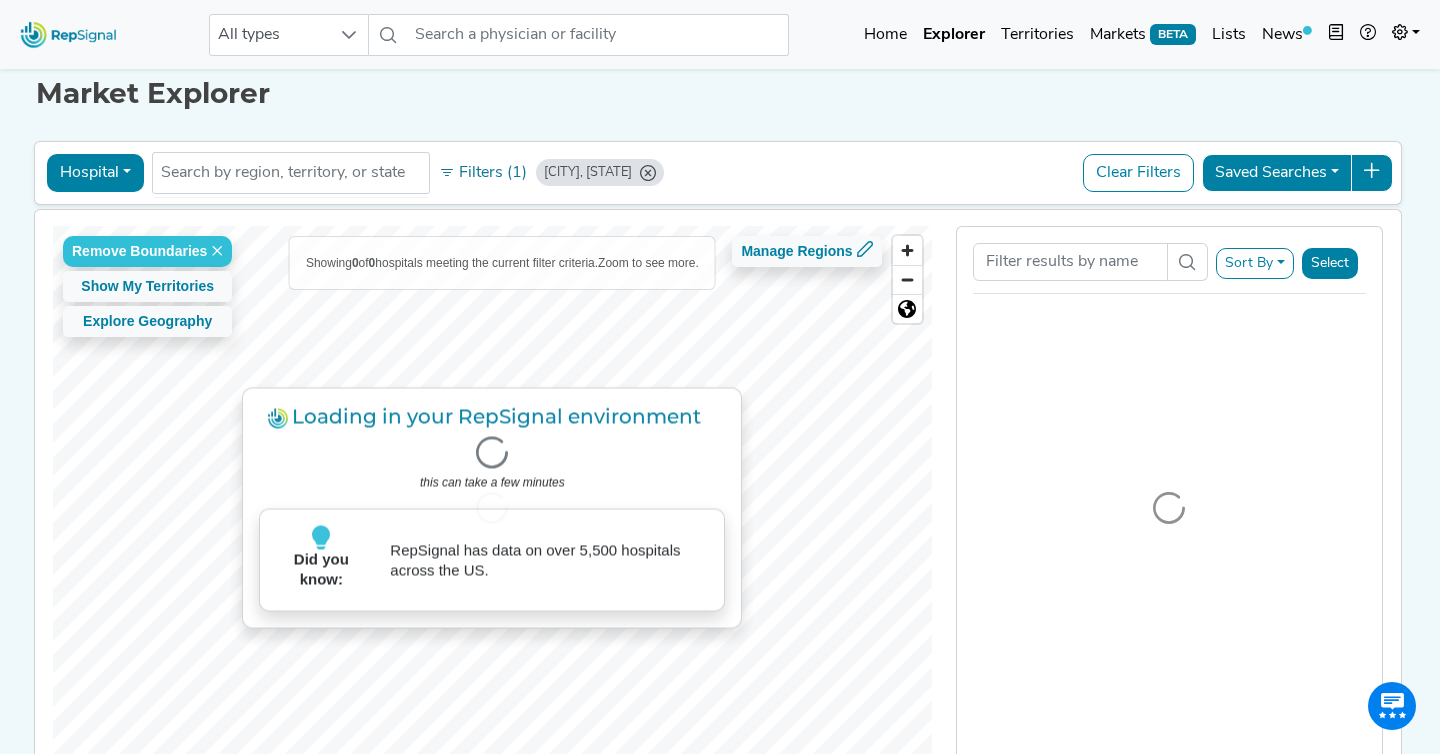 scroll, scrollTop: 0, scrollLeft: 0, axis: both 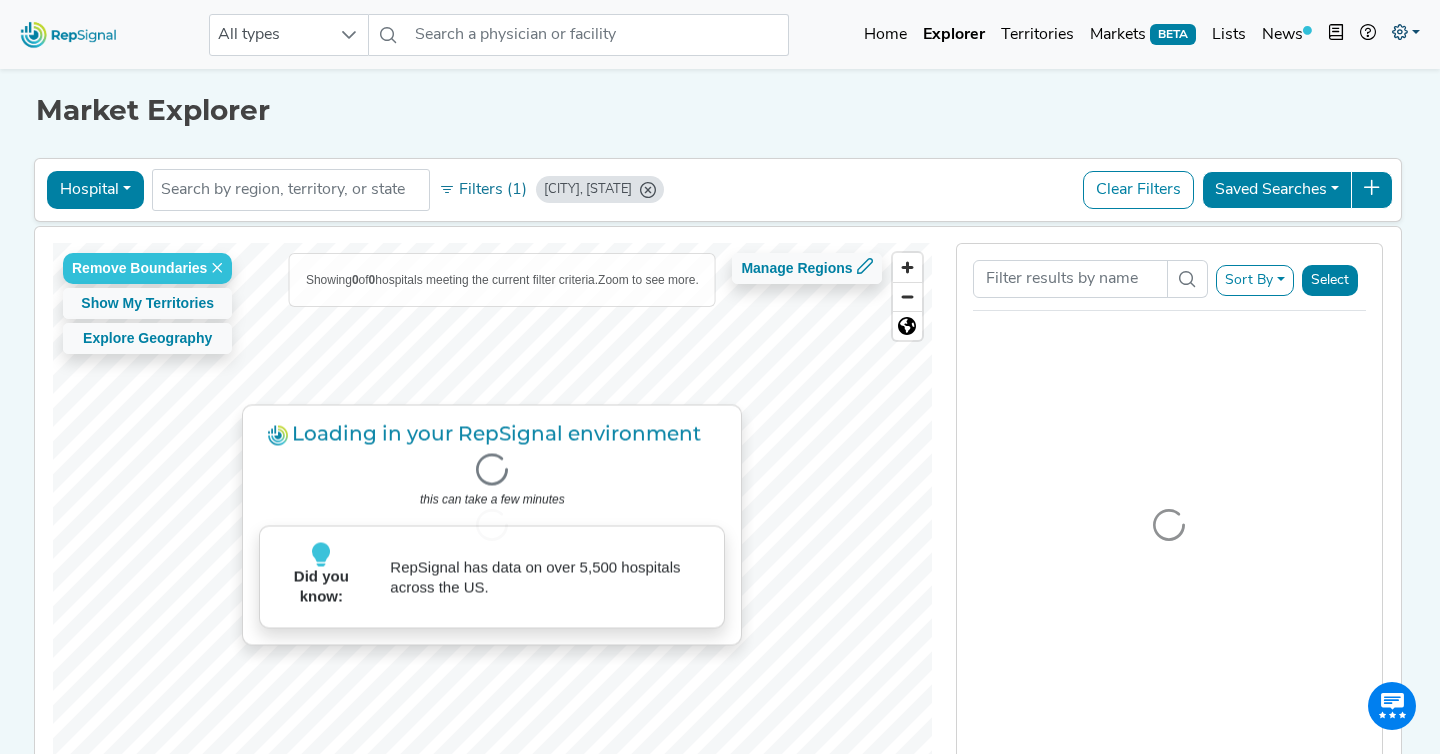 click at bounding box center (1406, 35) 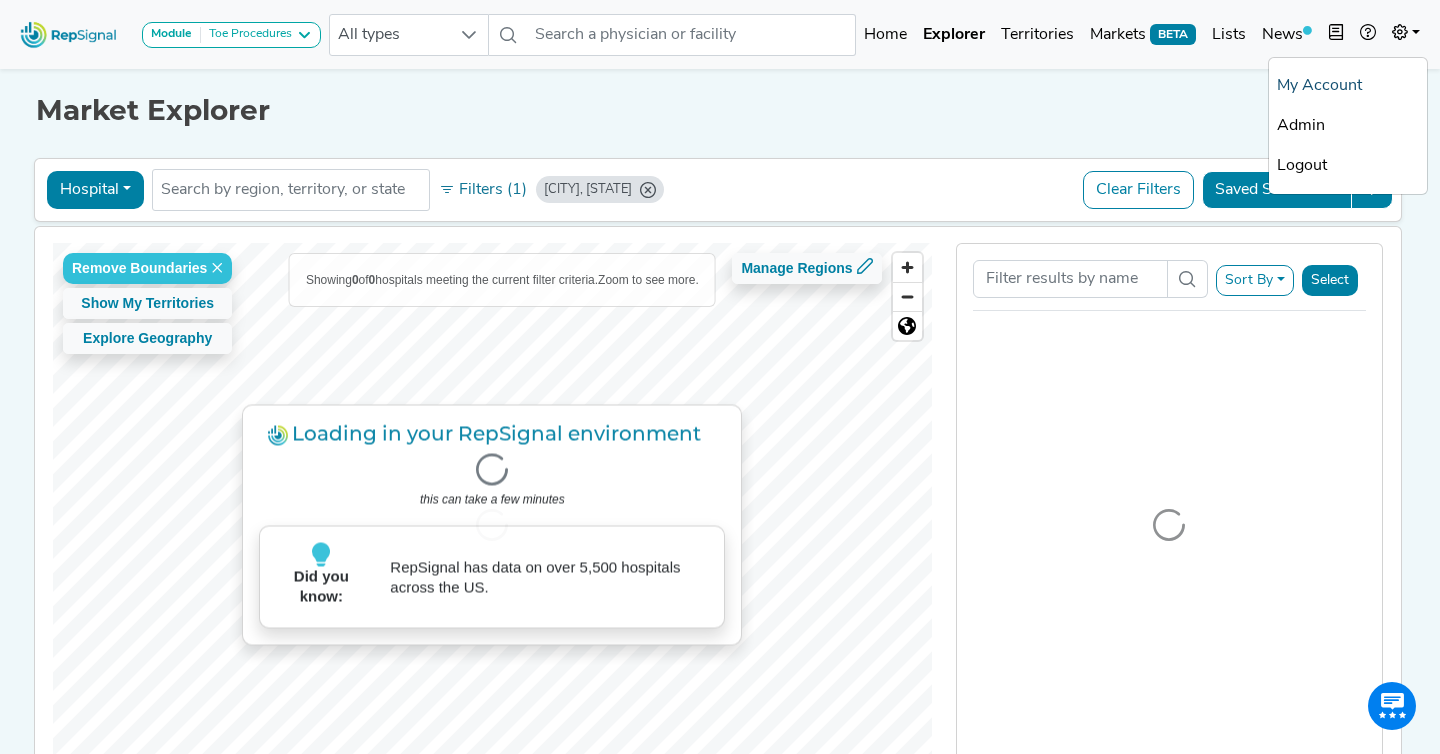 click on "My Account" at bounding box center (1348, 86) 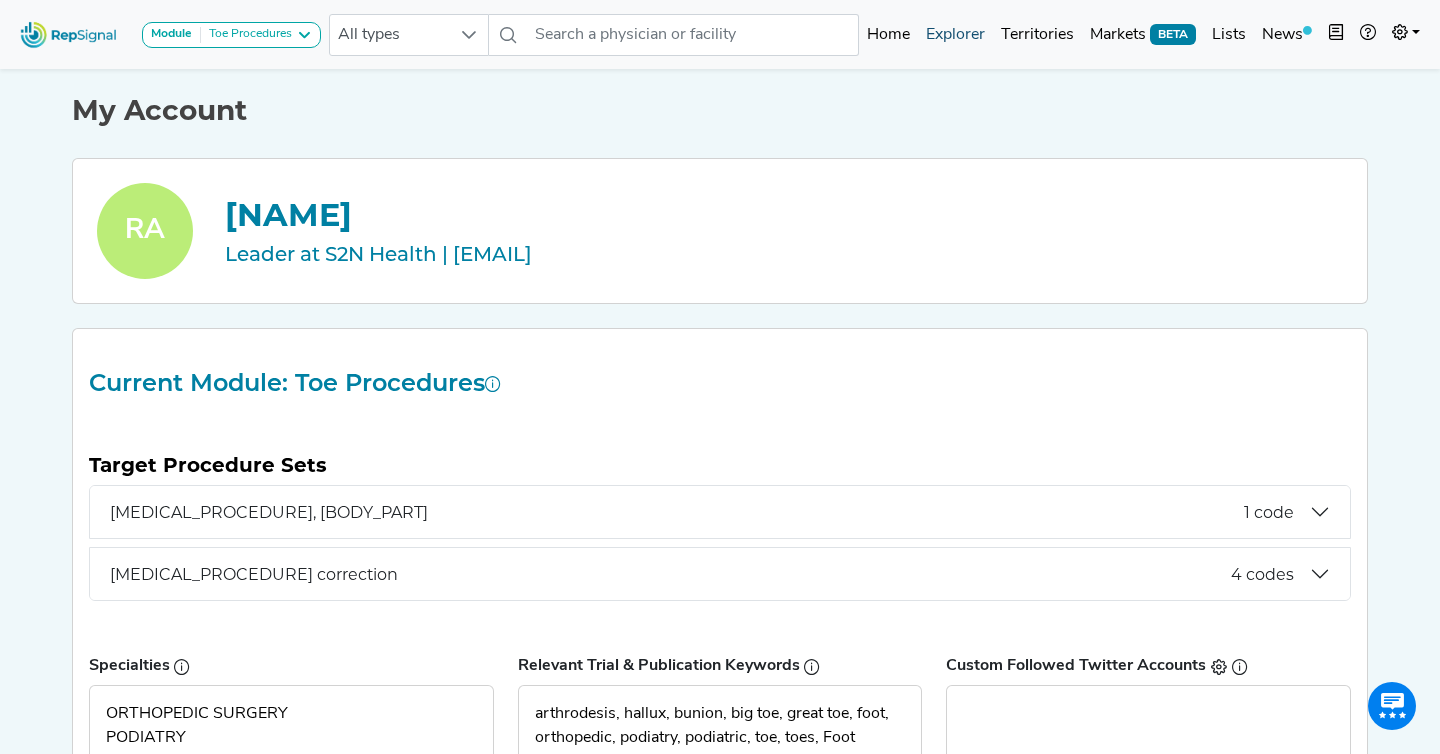 click on "Explorer" at bounding box center (955, 35) 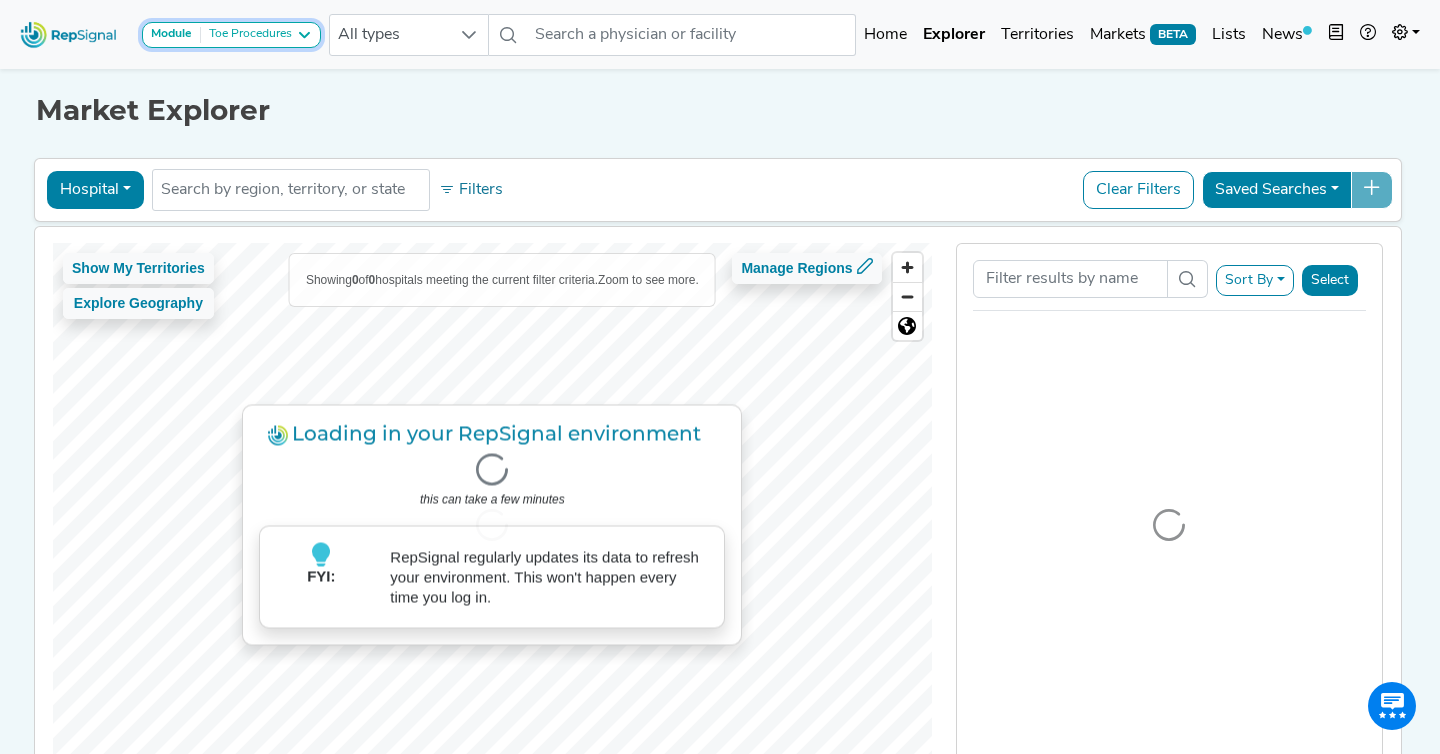 click on "Toe Procedures" at bounding box center [246, 35] 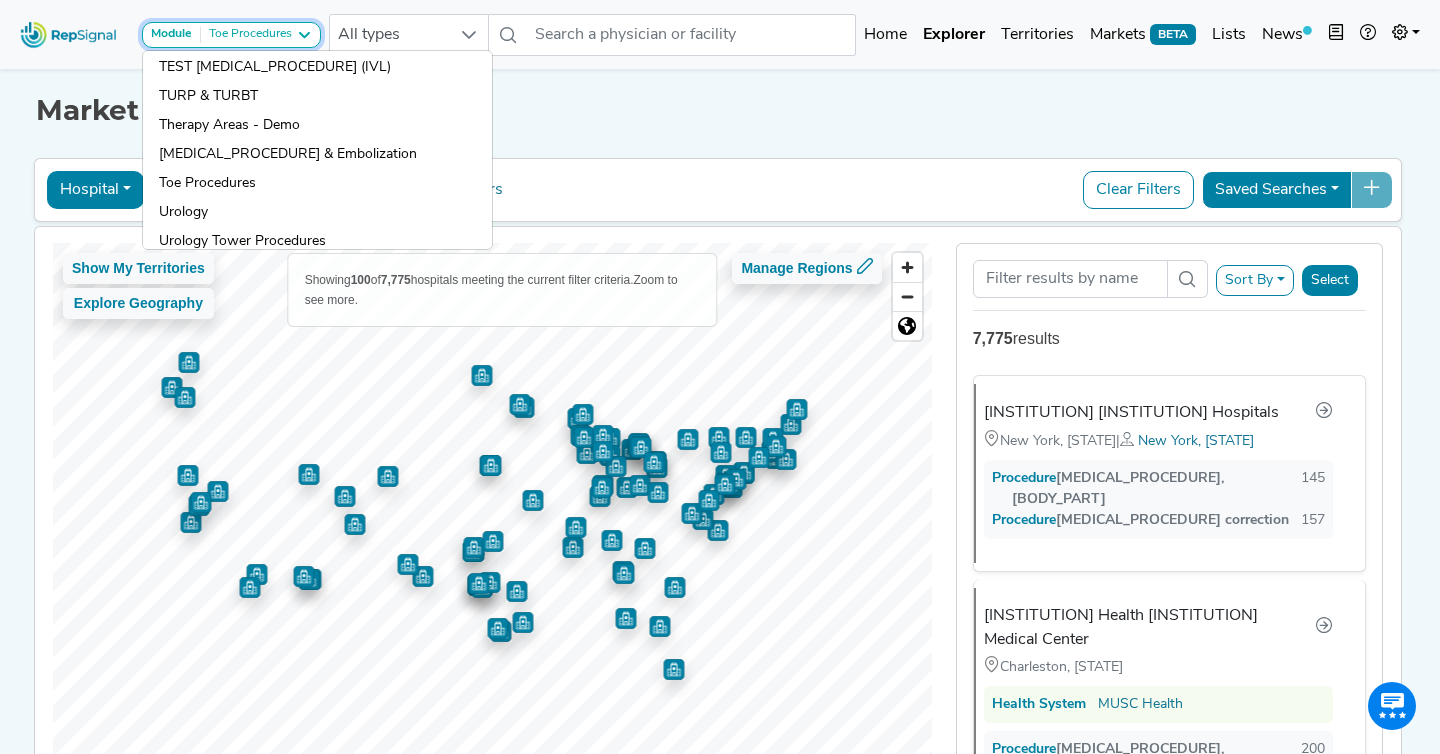 scroll, scrollTop: 1935, scrollLeft: 0, axis: vertical 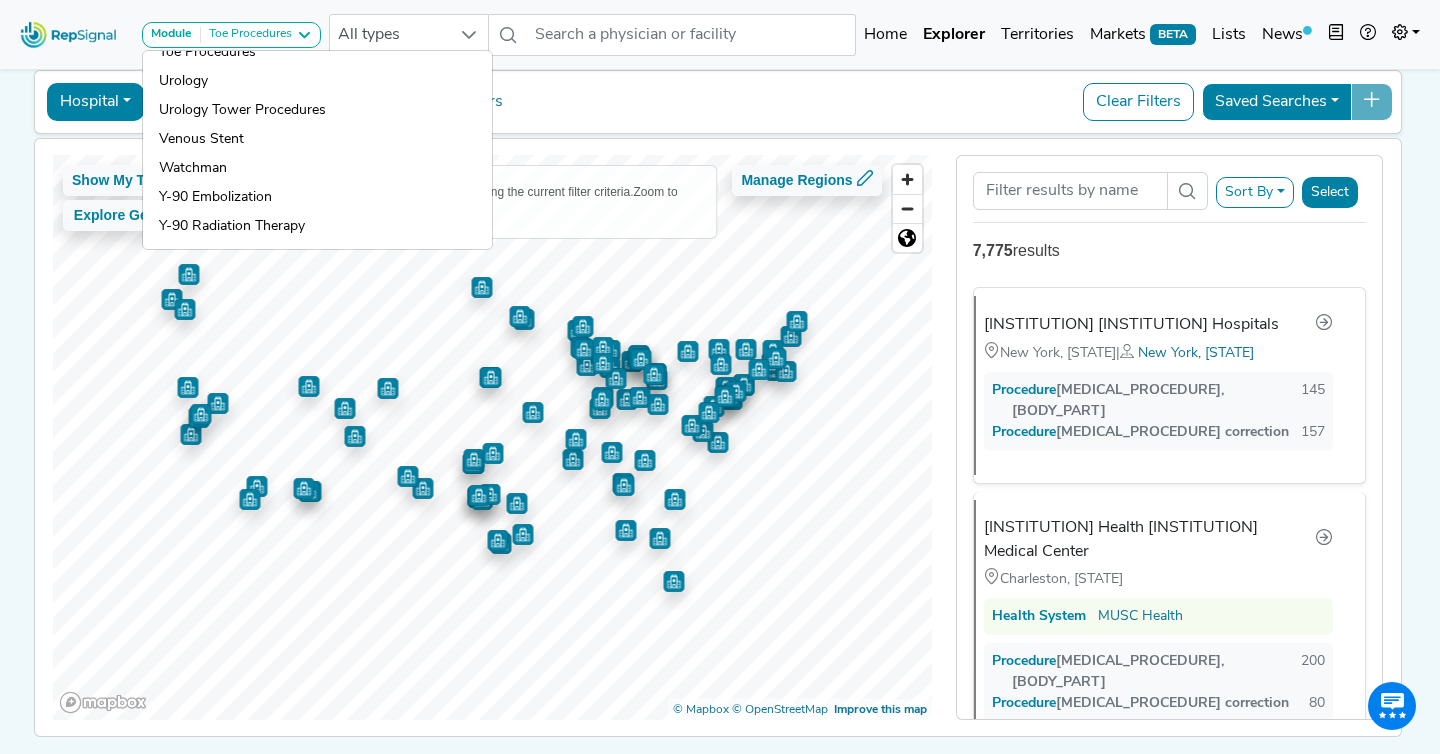 click on "[HOSPITAL_NAME] [HEALTH_SYSTEM_NAME] [HEALTH_SYSTEM_NAME] [HEALTH_SYSTEM_NAME] No results found Filters Clear Filters Saved Searches" at bounding box center [718, 102] 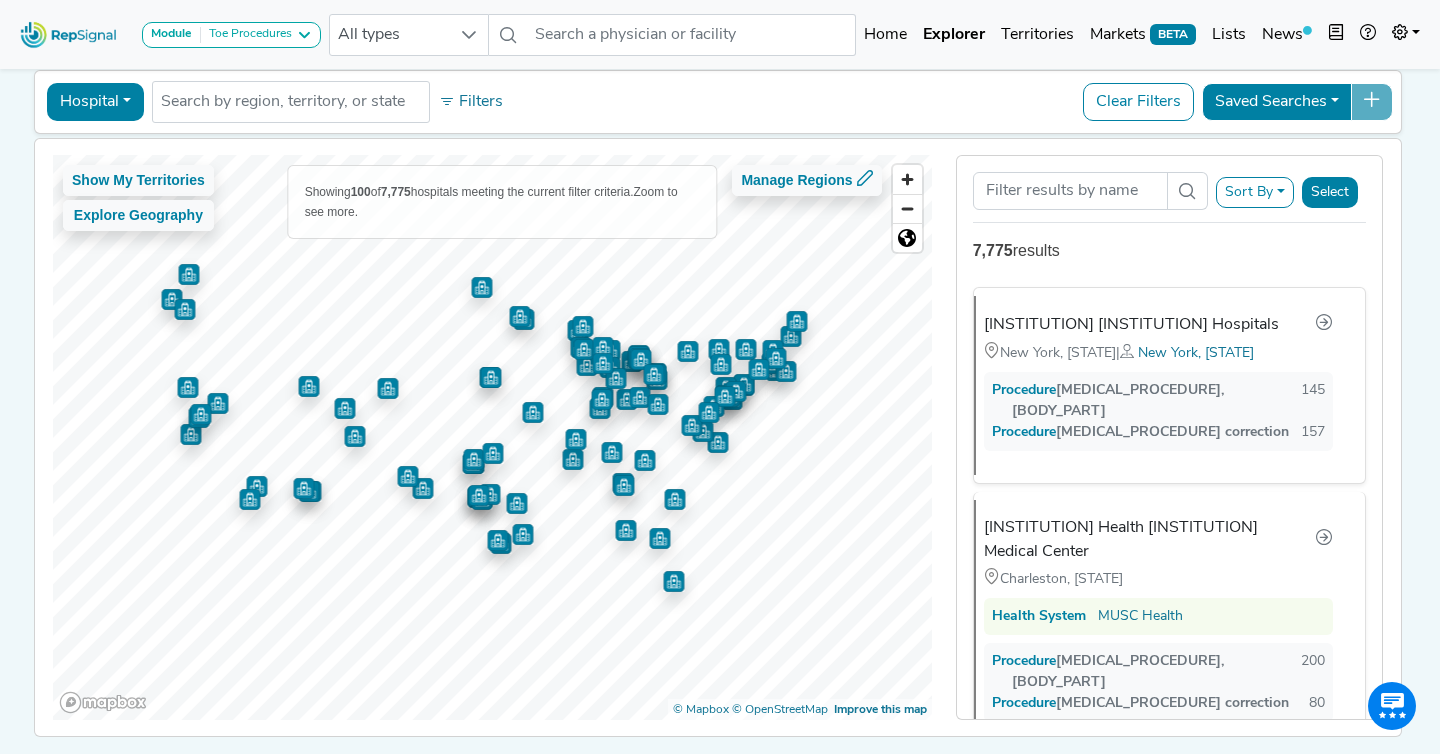 scroll, scrollTop: 0, scrollLeft: 0, axis: both 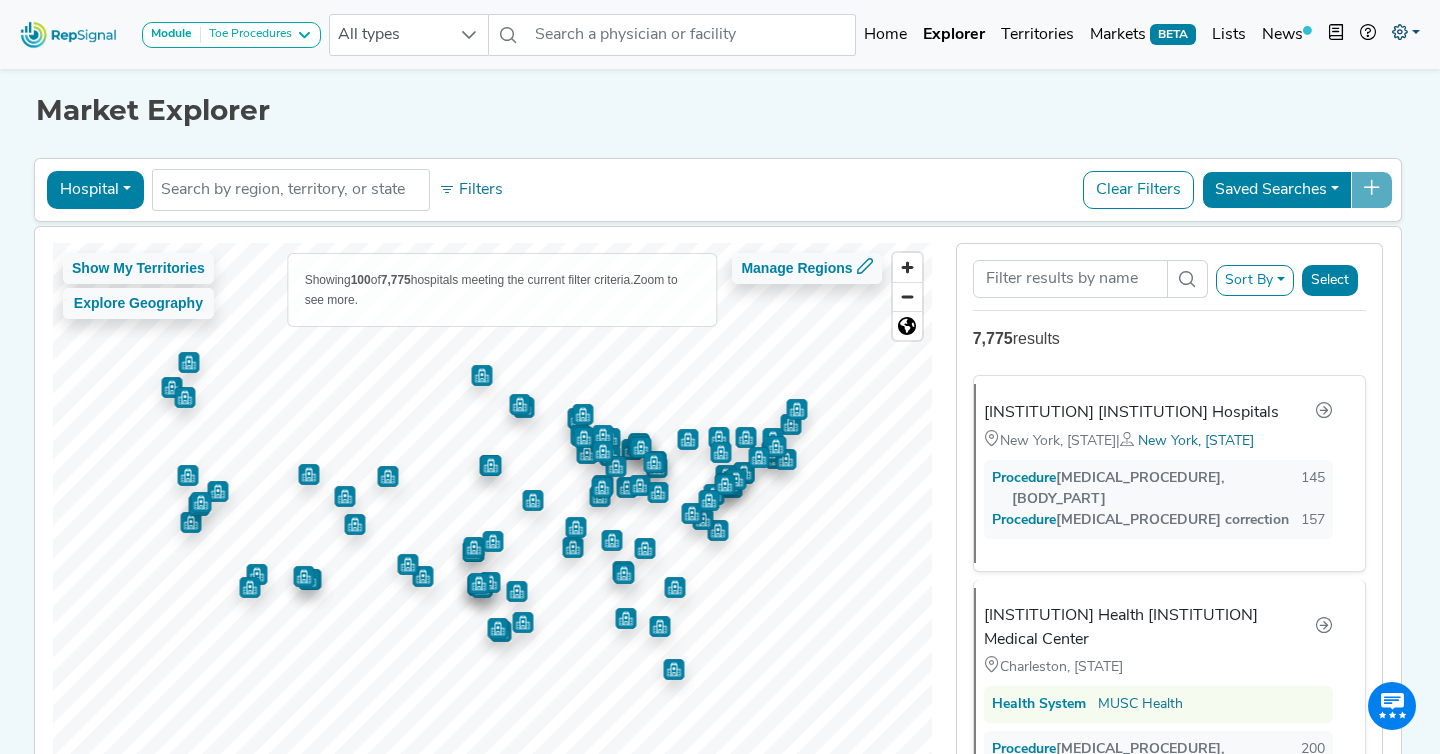 click at bounding box center (1406, 35) 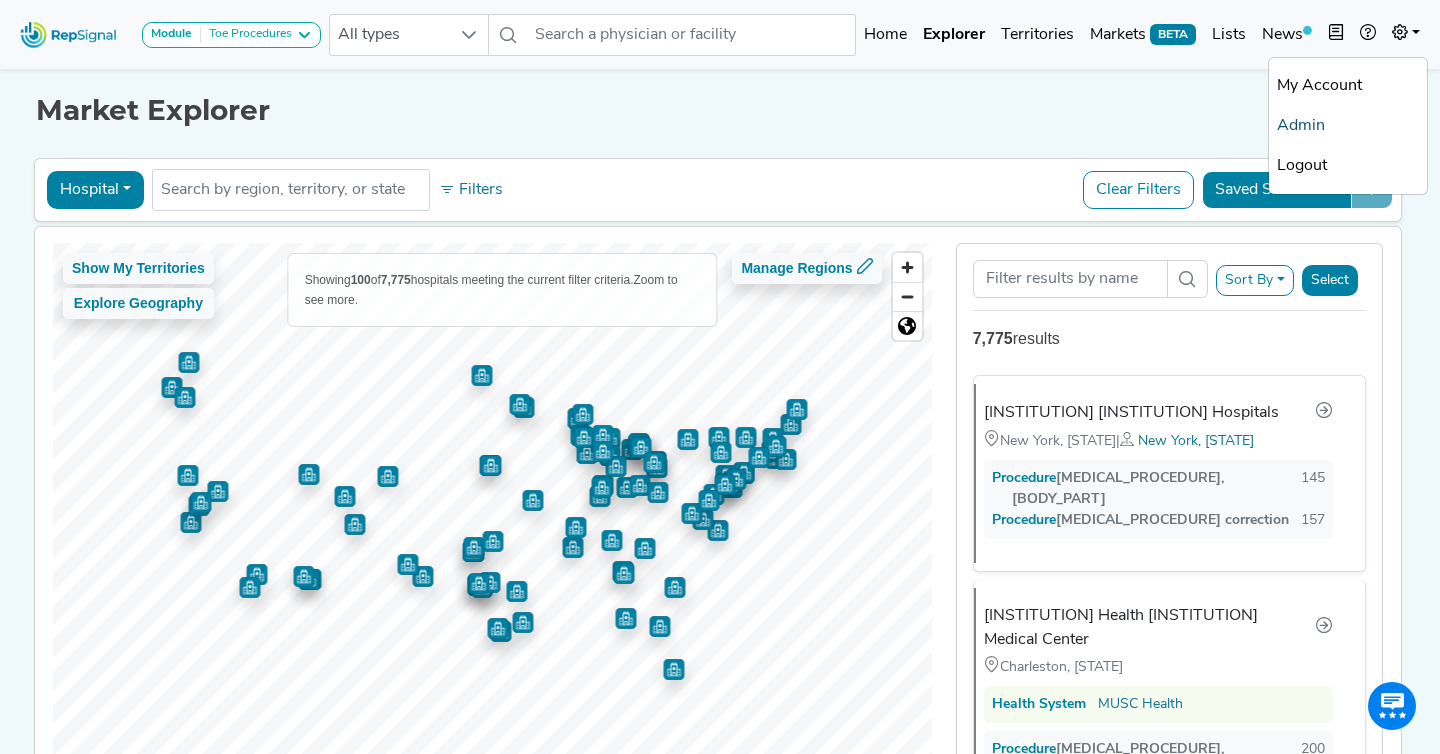 click on "Admin" at bounding box center (1348, 126) 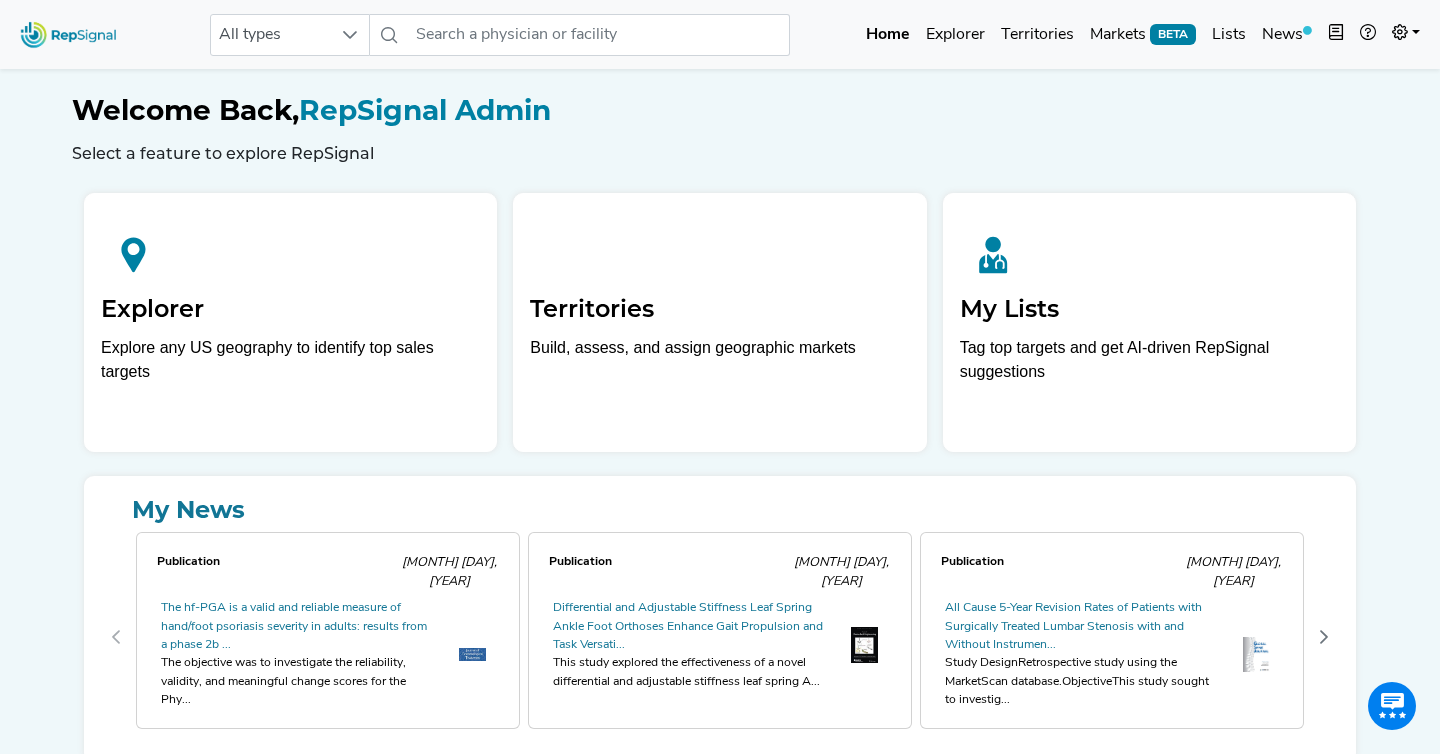 scroll, scrollTop: 0, scrollLeft: 0, axis: both 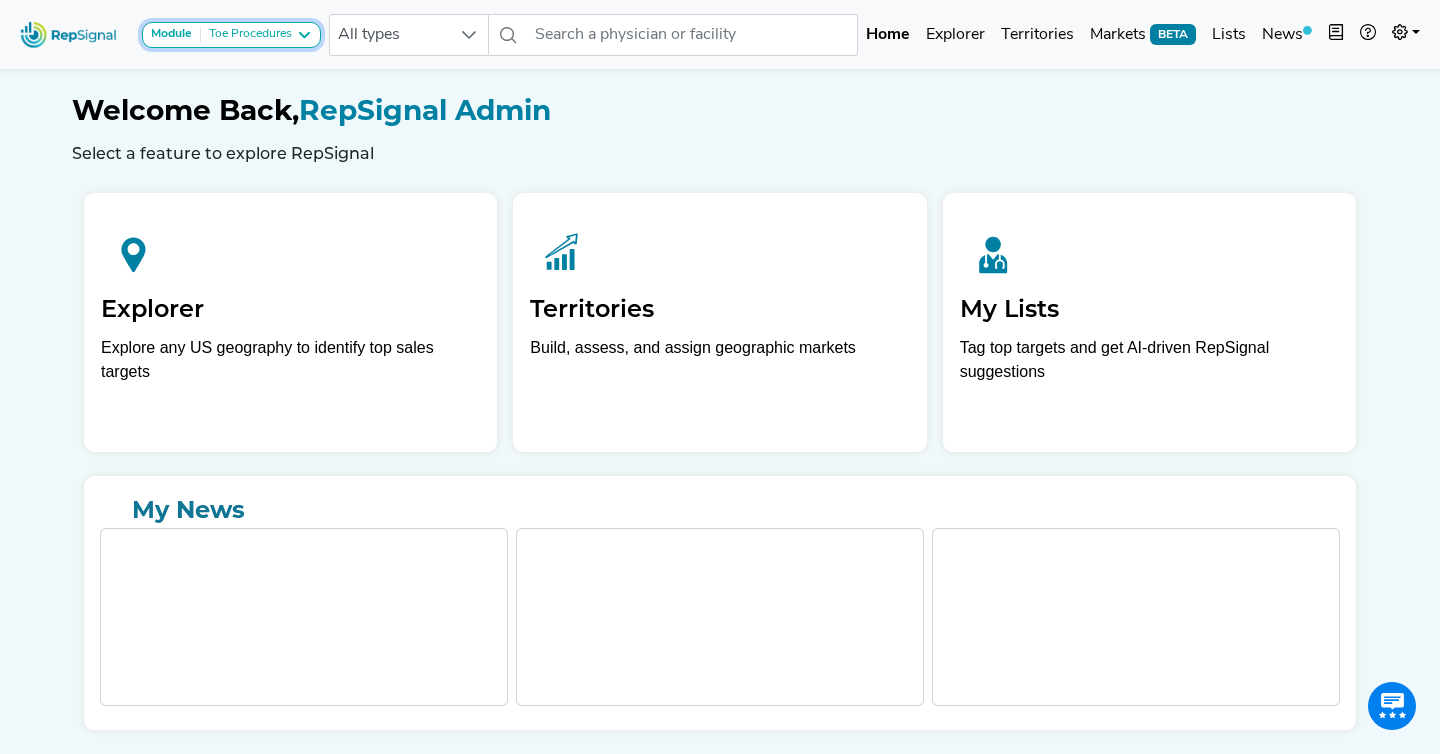click on "Toe Procedures" at bounding box center [246, 35] 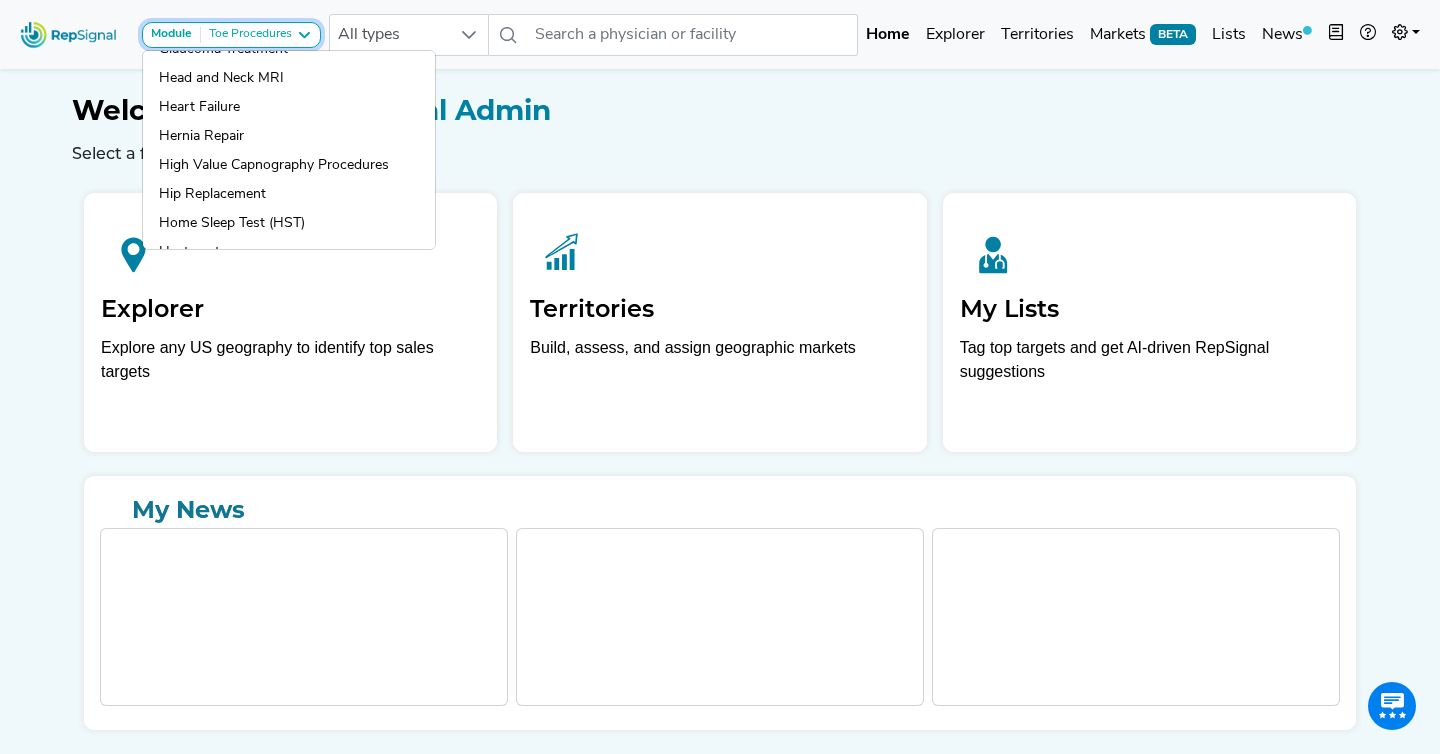 scroll, scrollTop: 728, scrollLeft: 0, axis: vertical 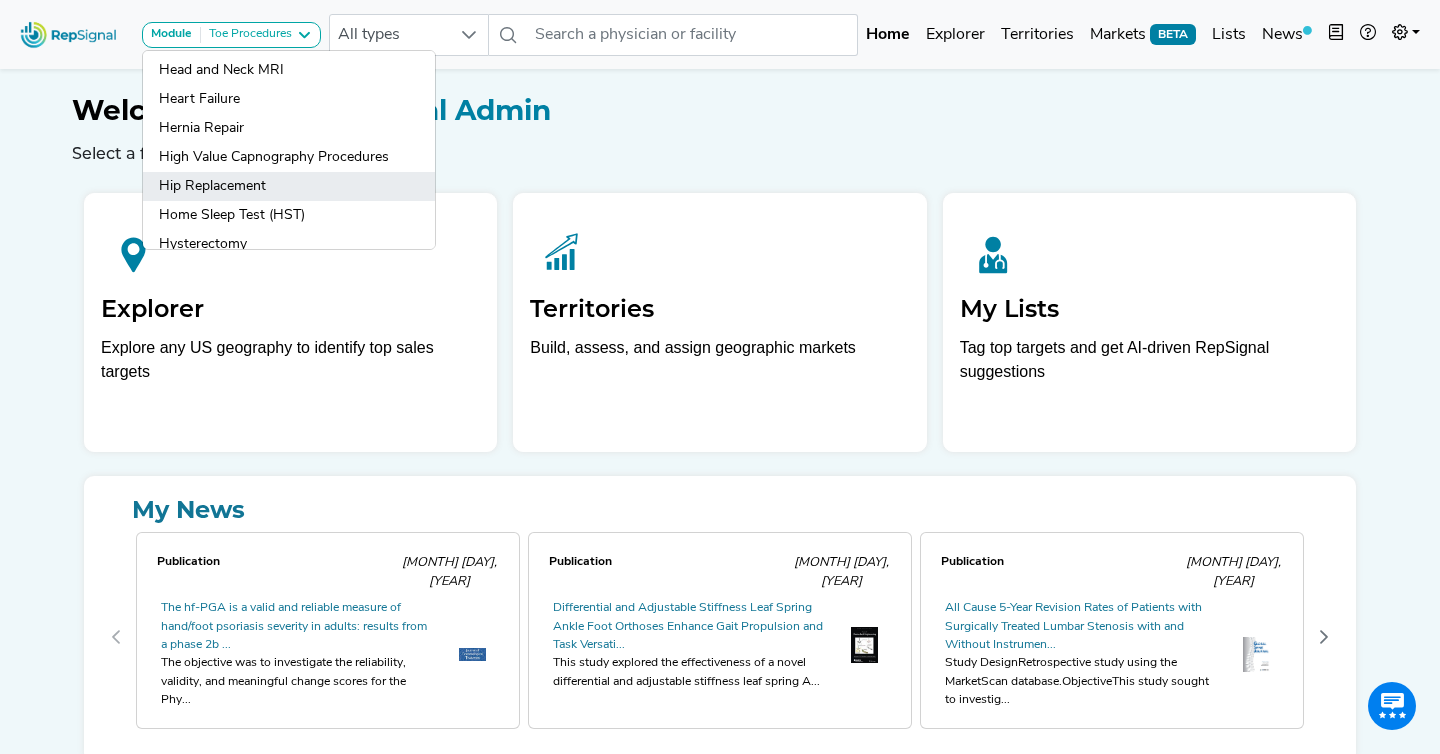 click on "Hip Replacement" 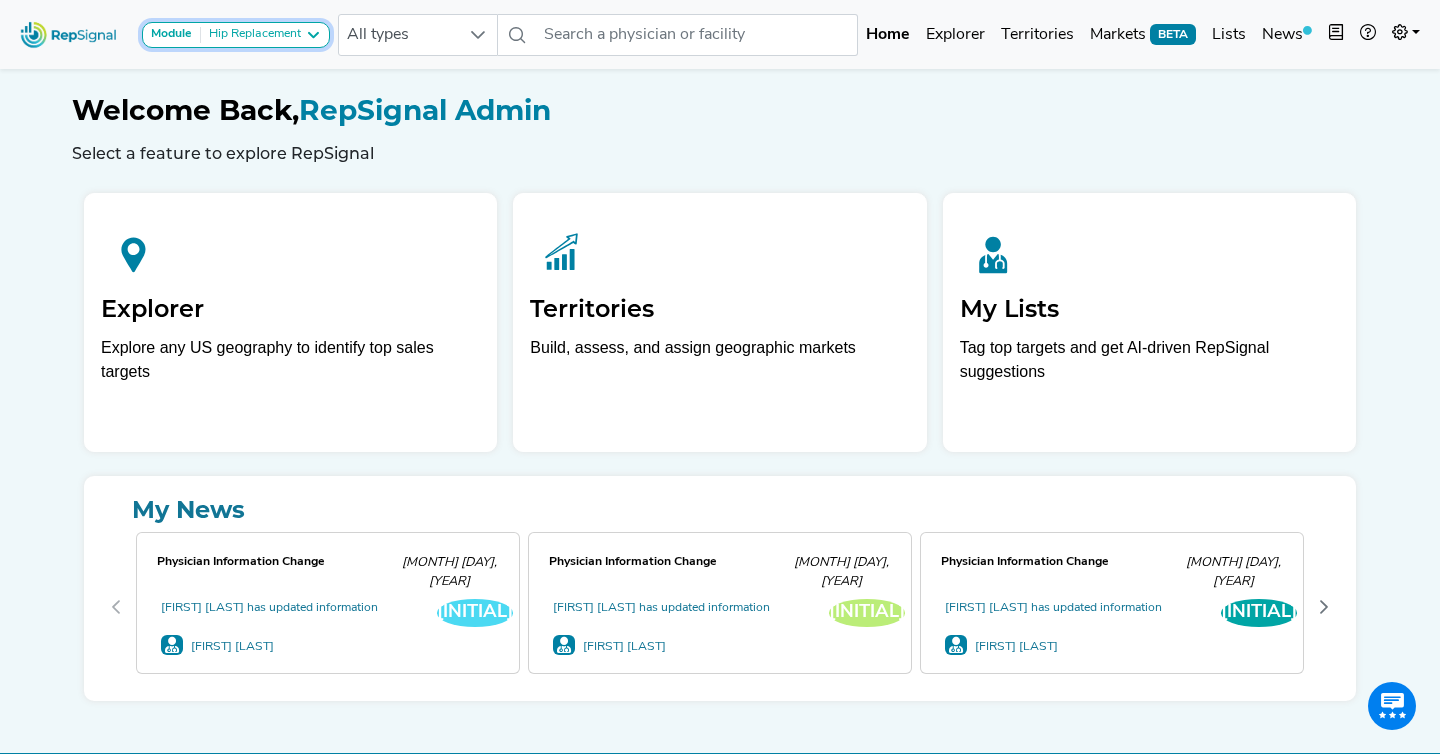 drag, startPoint x: 297, startPoint y: 44, endPoint x: 297, endPoint y: 69, distance: 25 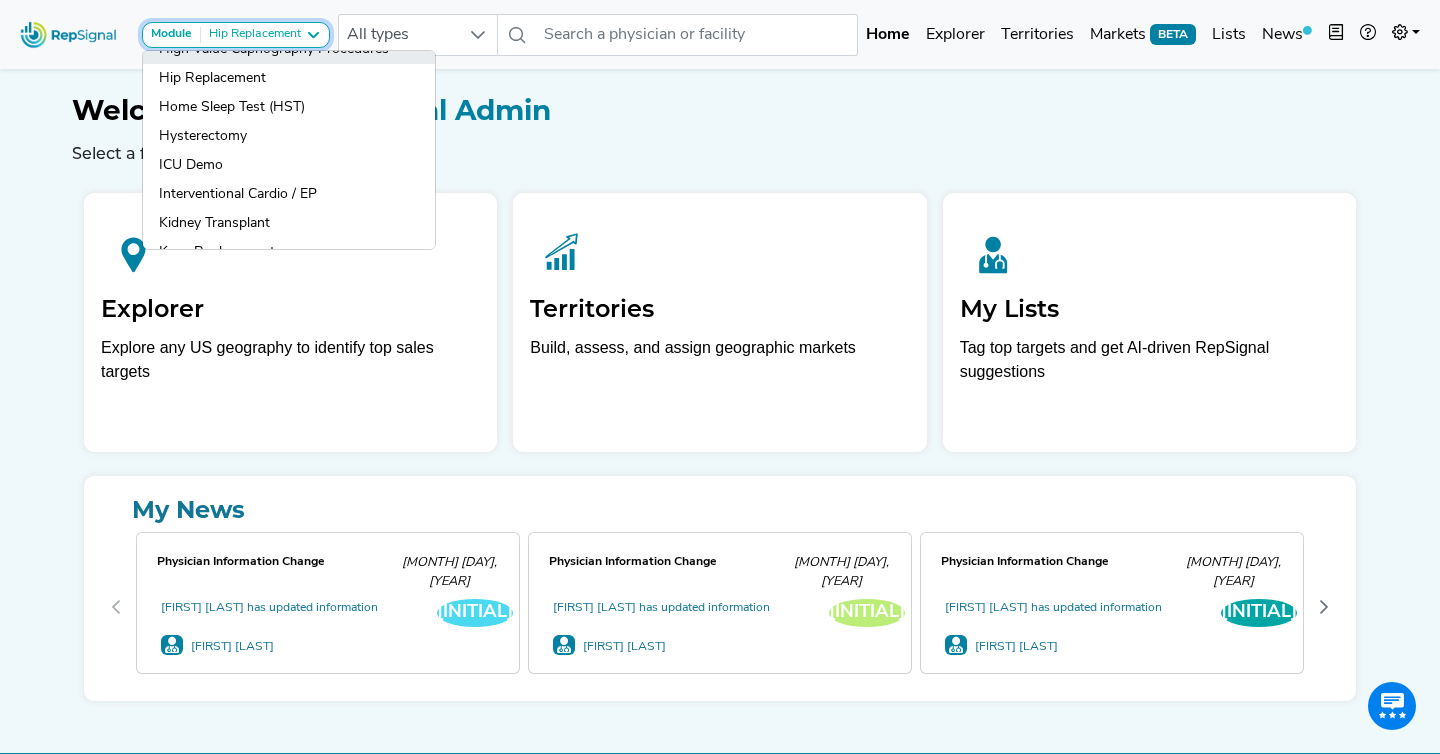 scroll, scrollTop: 837, scrollLeft: 0, axis: vertical 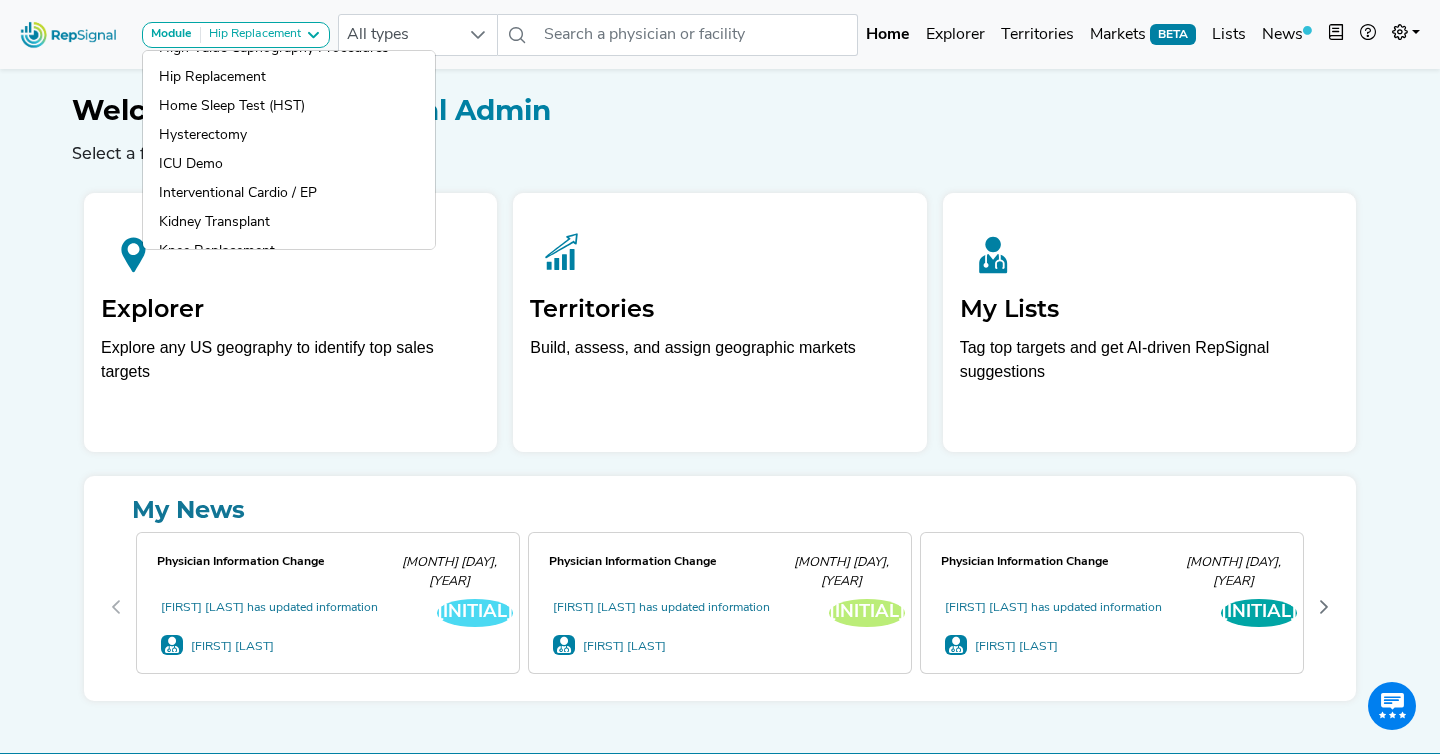 click on "Welcome Back,  RepSignal Admin Select a feature to explore RepSignal" at bounding box center [720, 128] 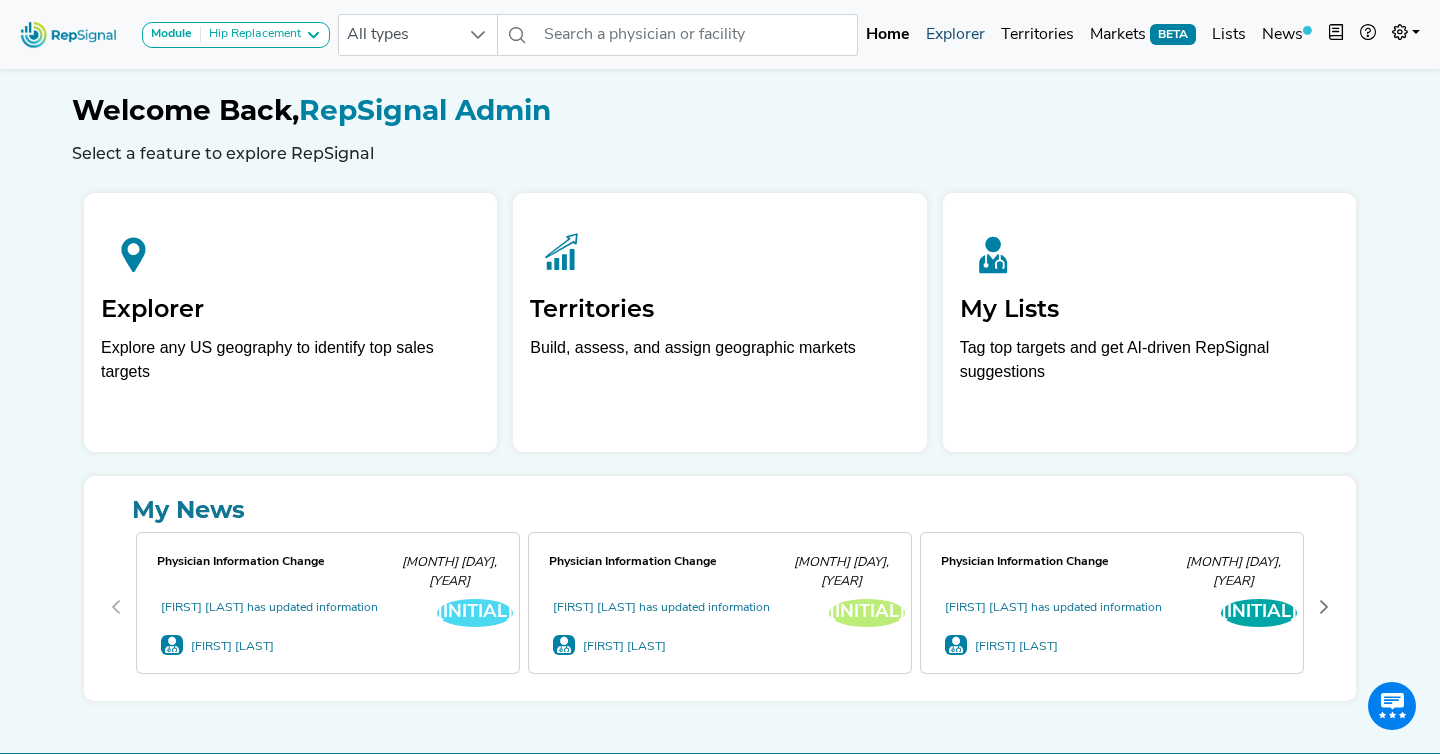 click on "Explorer" at bounding box center (955, 35) 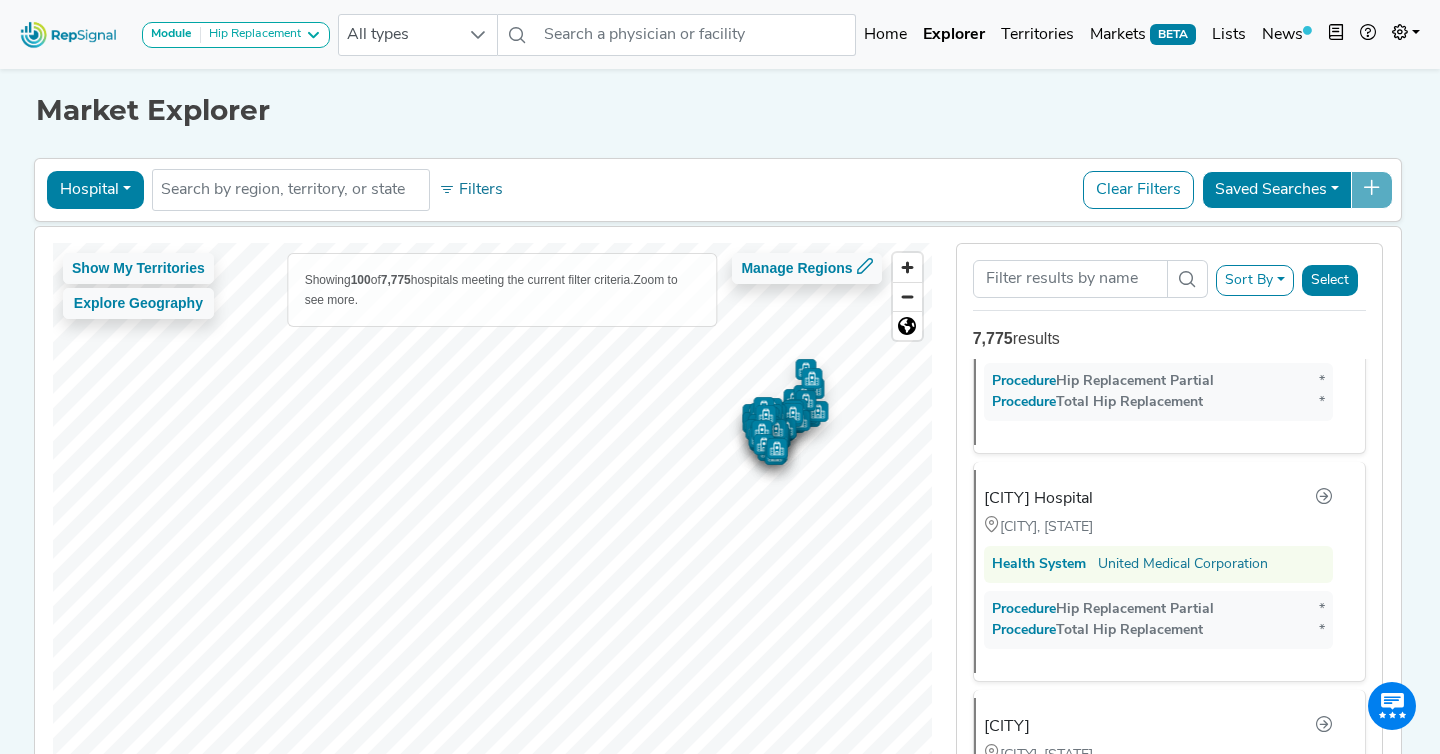 scroll, scrollTop: 0, scrollLeft: 0, axis: both 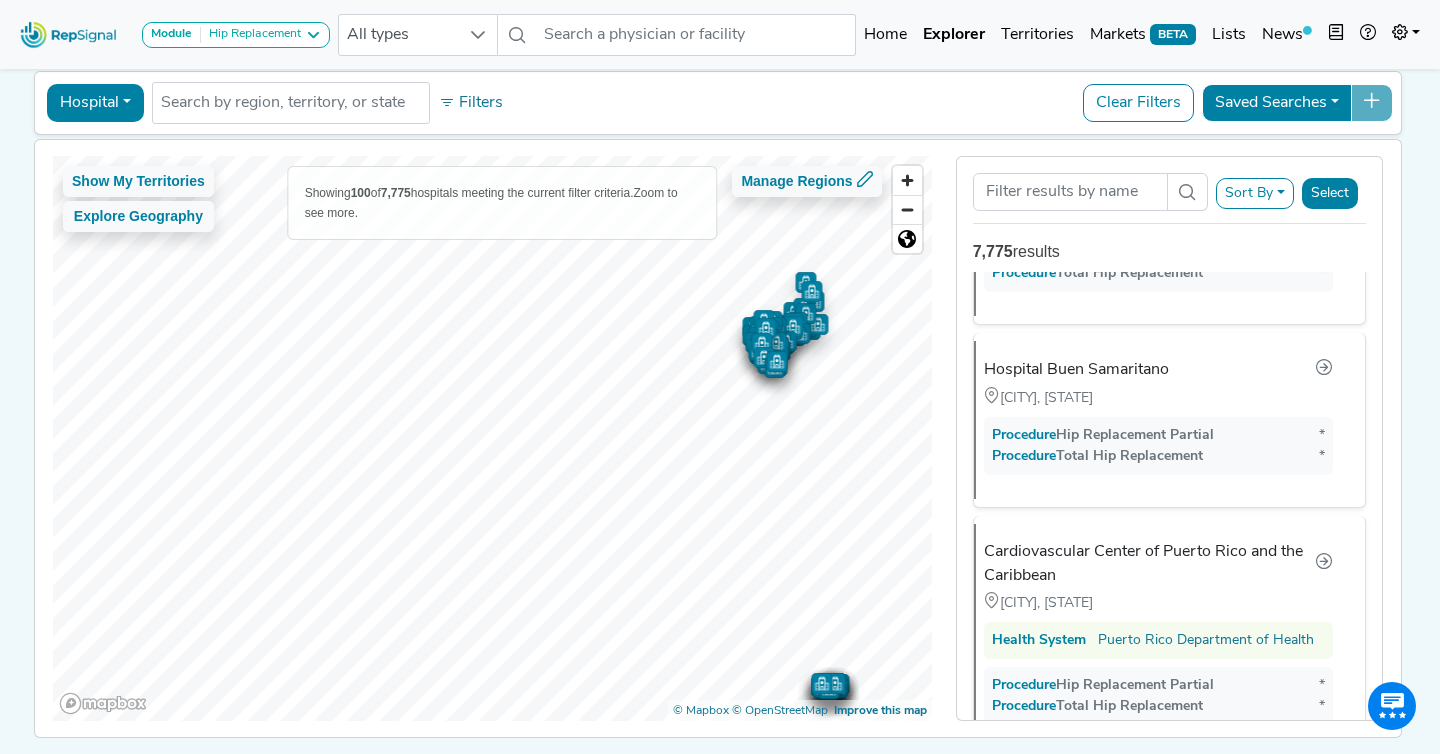 click on "Hospital" at bounding box center [95, 103] 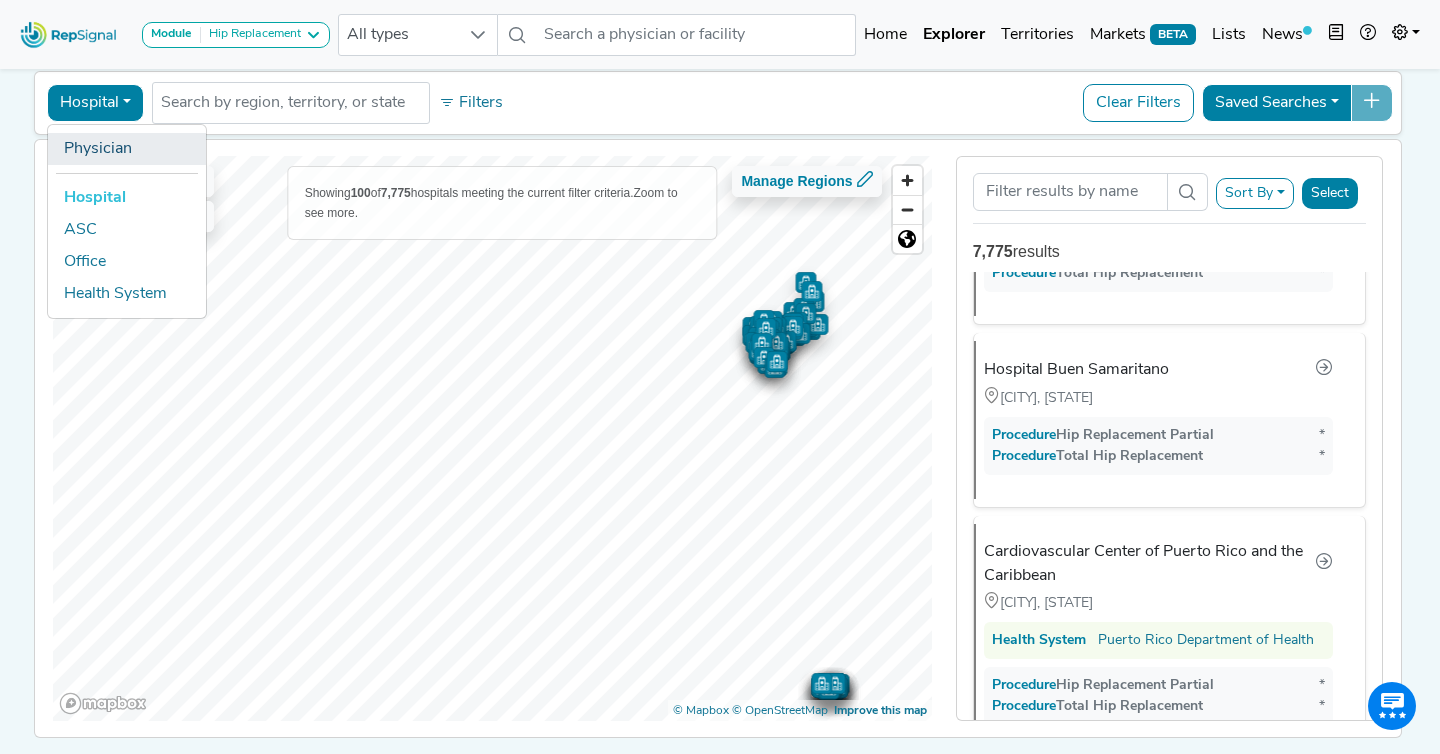 click on "Physician" at bounding box center (127, 149) 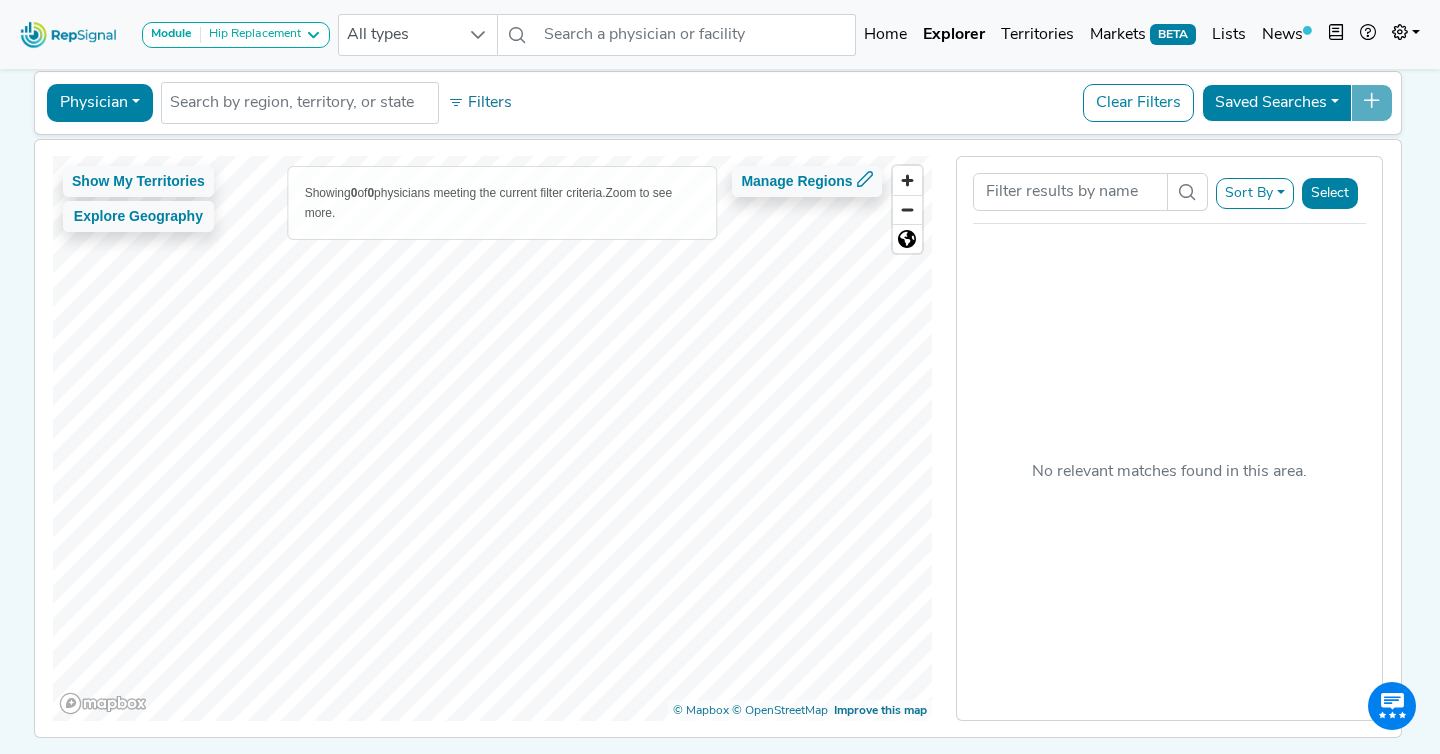 drag, startPoint x: 97, startPoint y: 92, endPoint x: 99, endPoint y: 134, distance: 42.047592 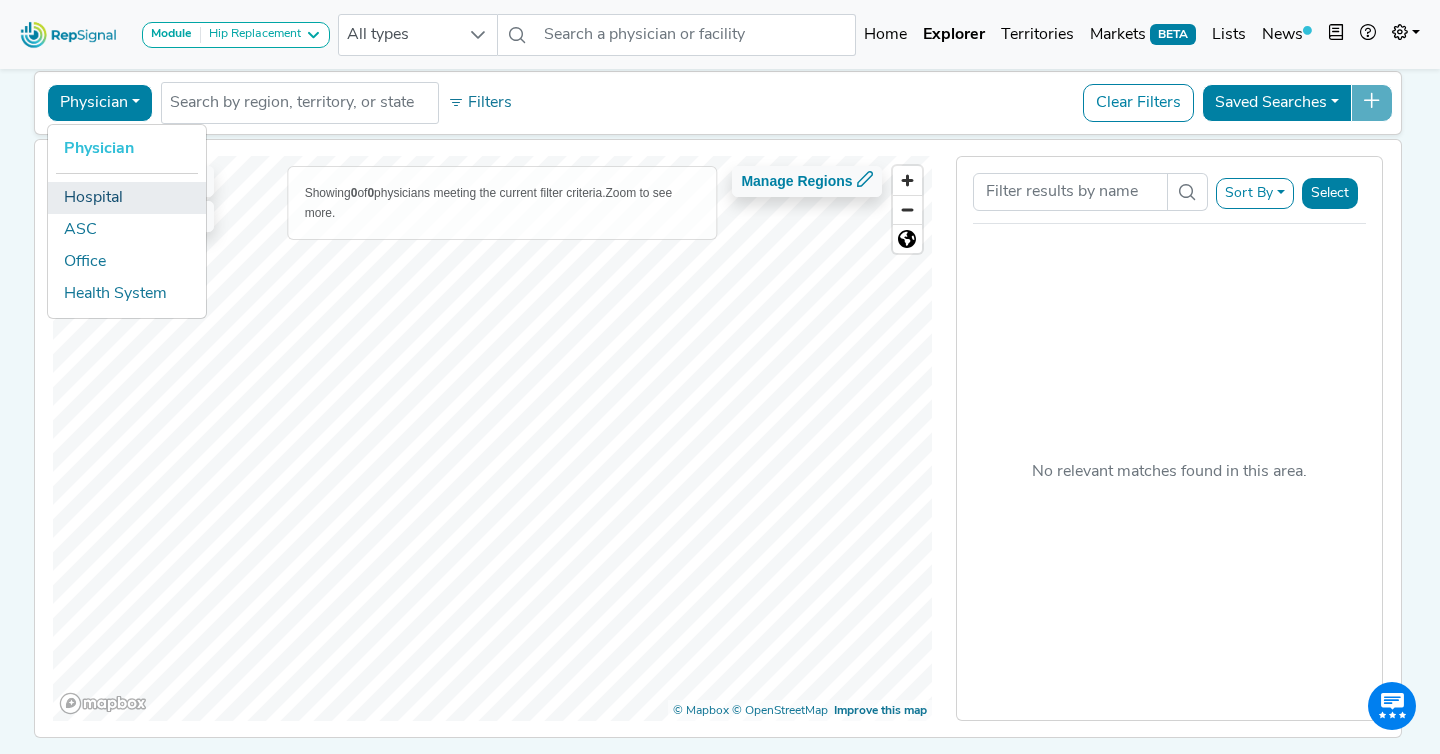 click on "Hospital" at bounding box center (127, 198) 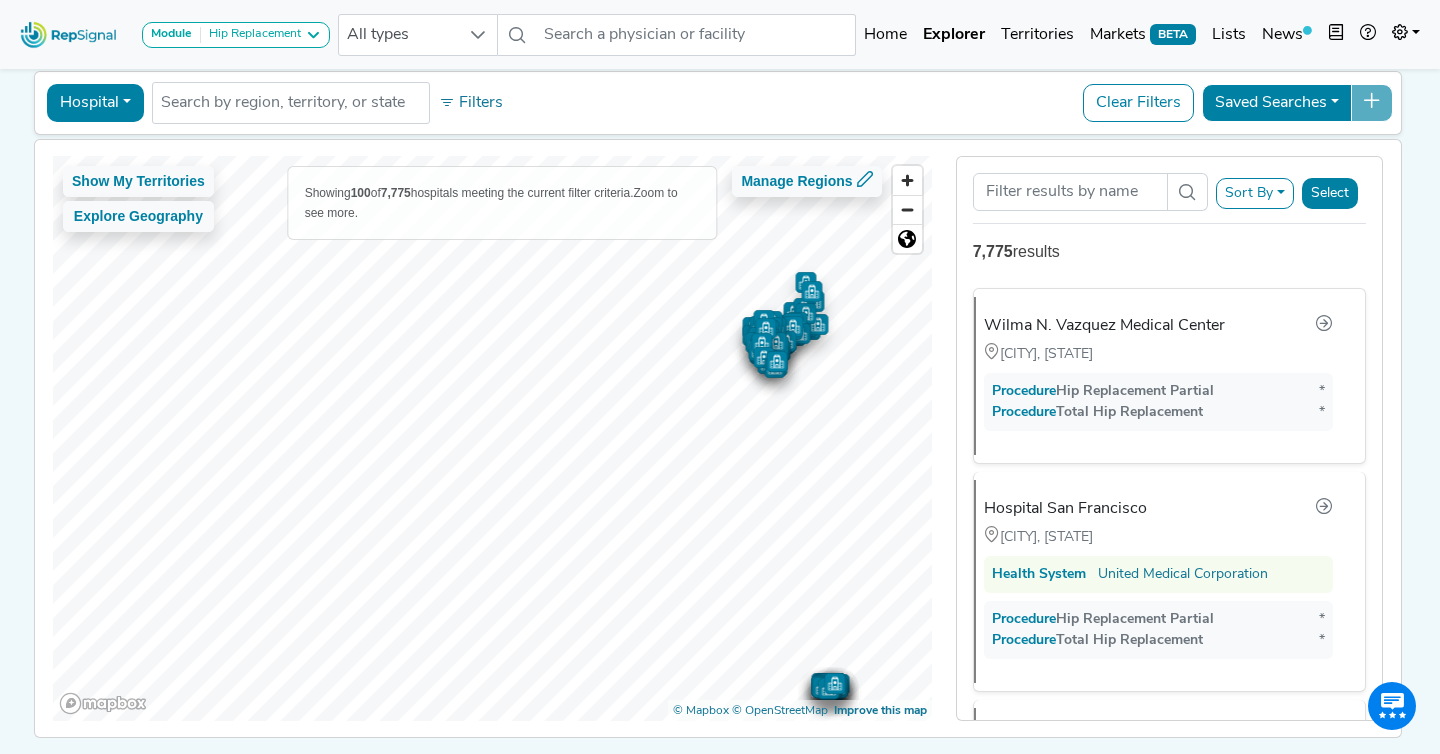 click on "Module Hip Replacement AV Access Airway Clearance Ambulatory ECG Amputation & Vascular Interventions Arth. Shoulder & Knee Autism Testing BPH Bariatric Bladder Procedures Breast Cancer Resection Breast Ultrasound Breast/Lung Cancer Screenings Bronchoscopy Demo Cardiac Stress Test Cardiac Surgery Colectomy Colonoscopy Creation of Shunt Dialysis AV Access EEG ERCP & Cholangioscopy Endoscopy Fem Pop  Flex Angiography Glaucoma Treatment Head and Neck MRI Heart Failure Hernia Repair High Value Capnography Procedures Hip Replacement Home Sleep Test (HST) Hysterectomy ICU Demo Interventional Cardio / EP Kidney Transplant Knee Replacement Laparoscopic Cholecystectomy Mammography Mechanical Thrombectomy Mechanical Ventilation Medical Oncology Nerve Repair & Breast Reconstruction Neuro Data Validation Module Neurology Neurosurgery Non-Routine Blood Draw/Access Only HFCWO Procedures Orthopedic Trauma PCI & PVI PCNL Percutaneous Coronary Intervention (PCI) Peripheral Peripheral Vascular Interventions Podiatry Respiratory" at bounding box center (720, 369) 